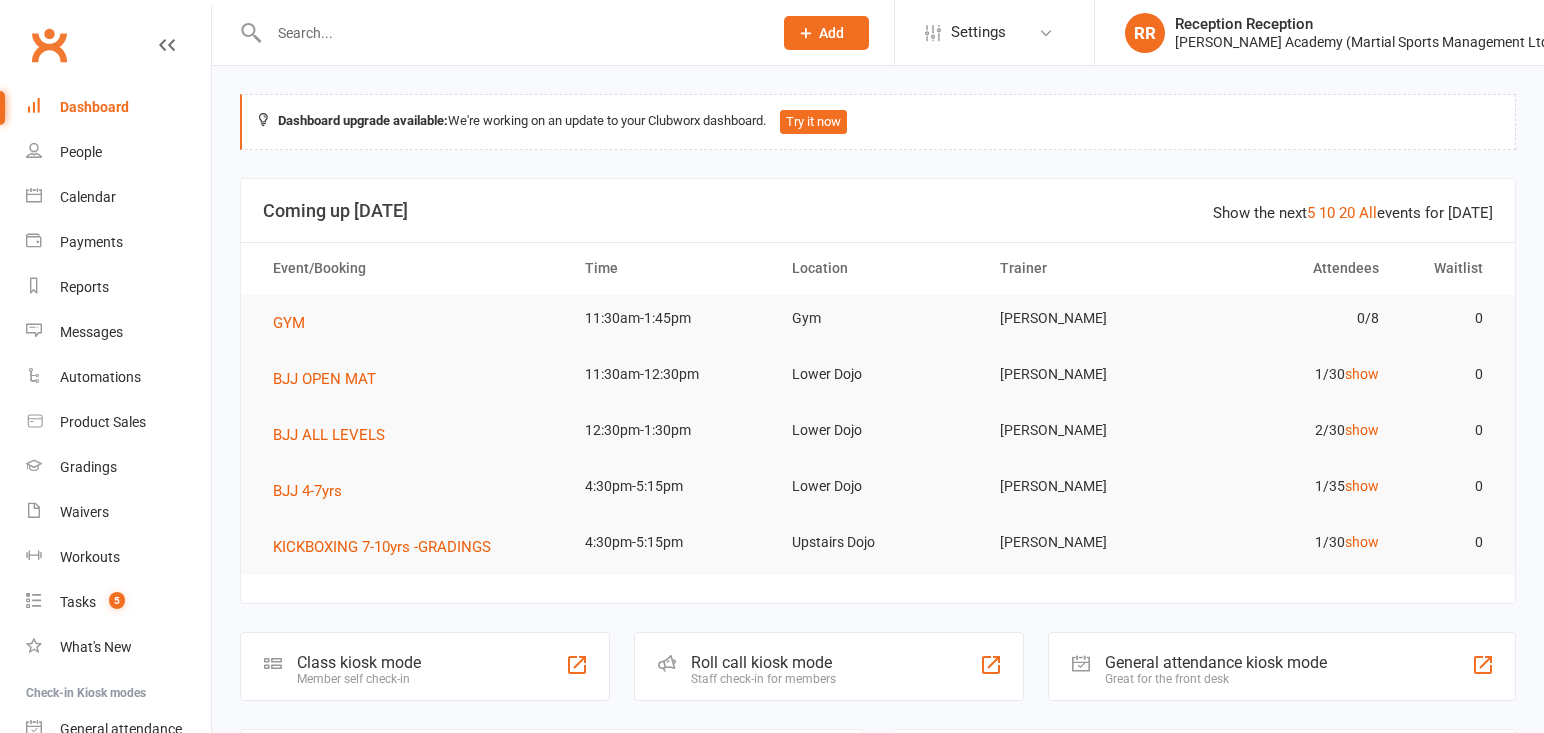 click on "Class check-in" at bounding box center (104, 819) 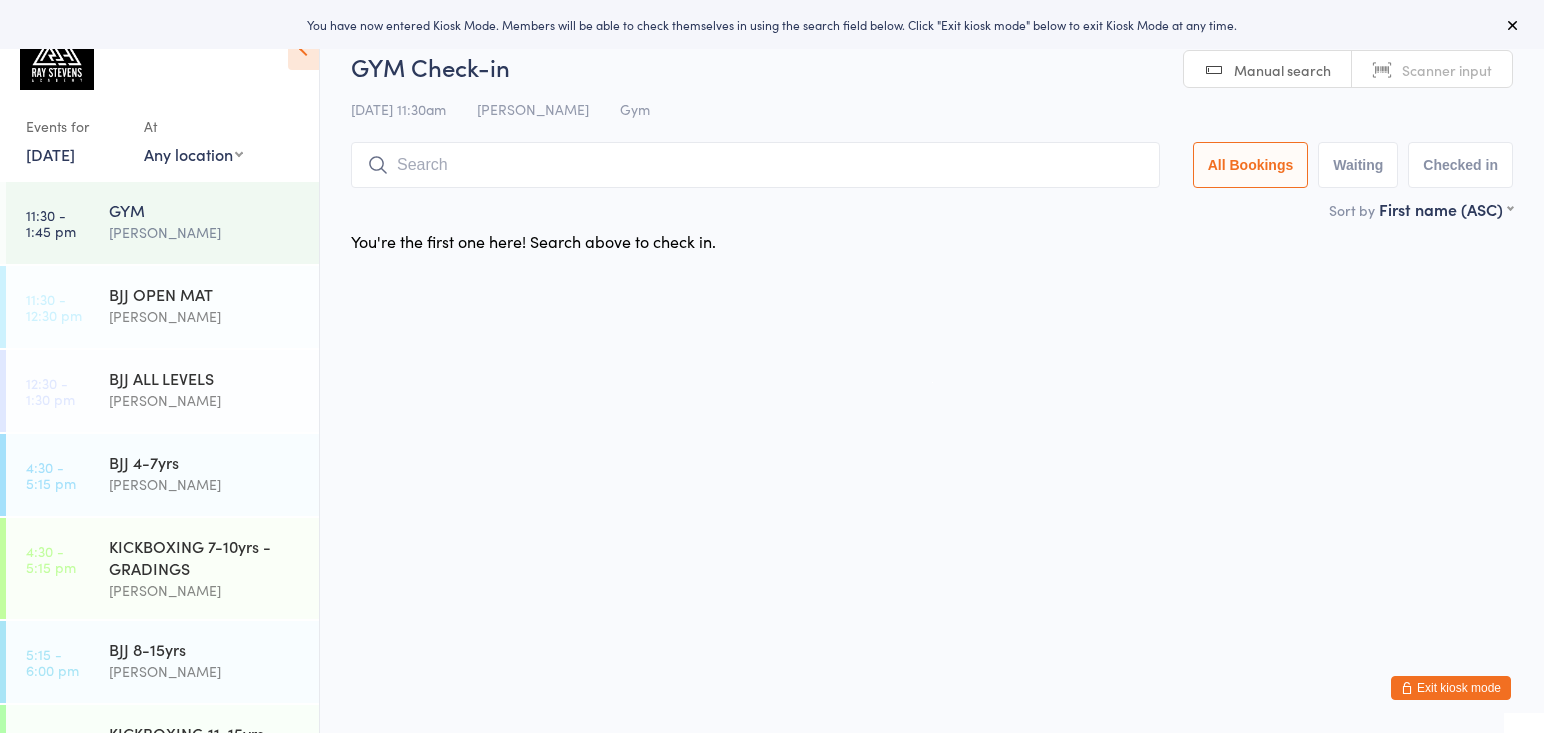 scroll, scrollTop: 0, scrollLeft: 0, axis: both 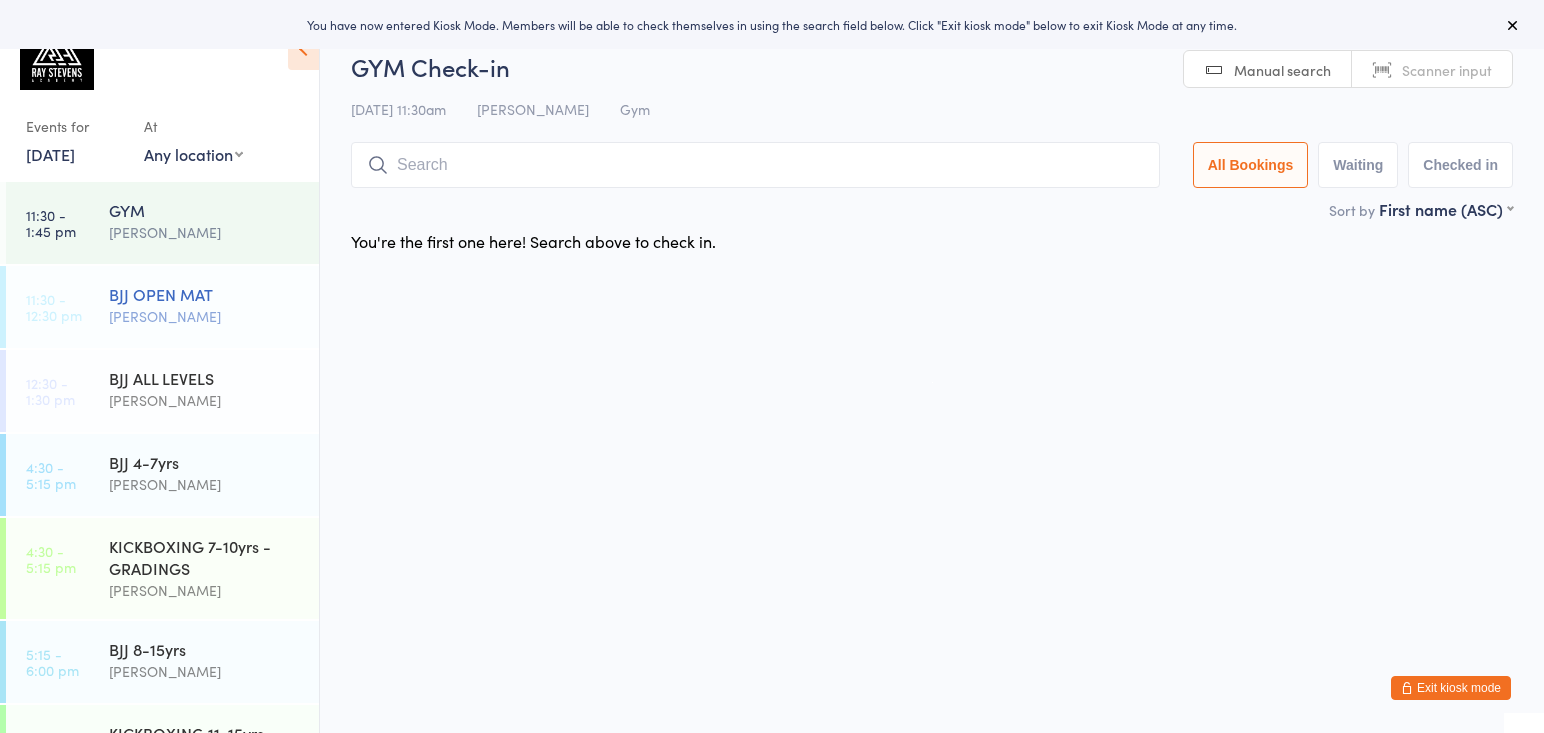click on "BJJ OPEN MAT Thomas Buckmaster" at bounding box center (214, 305) 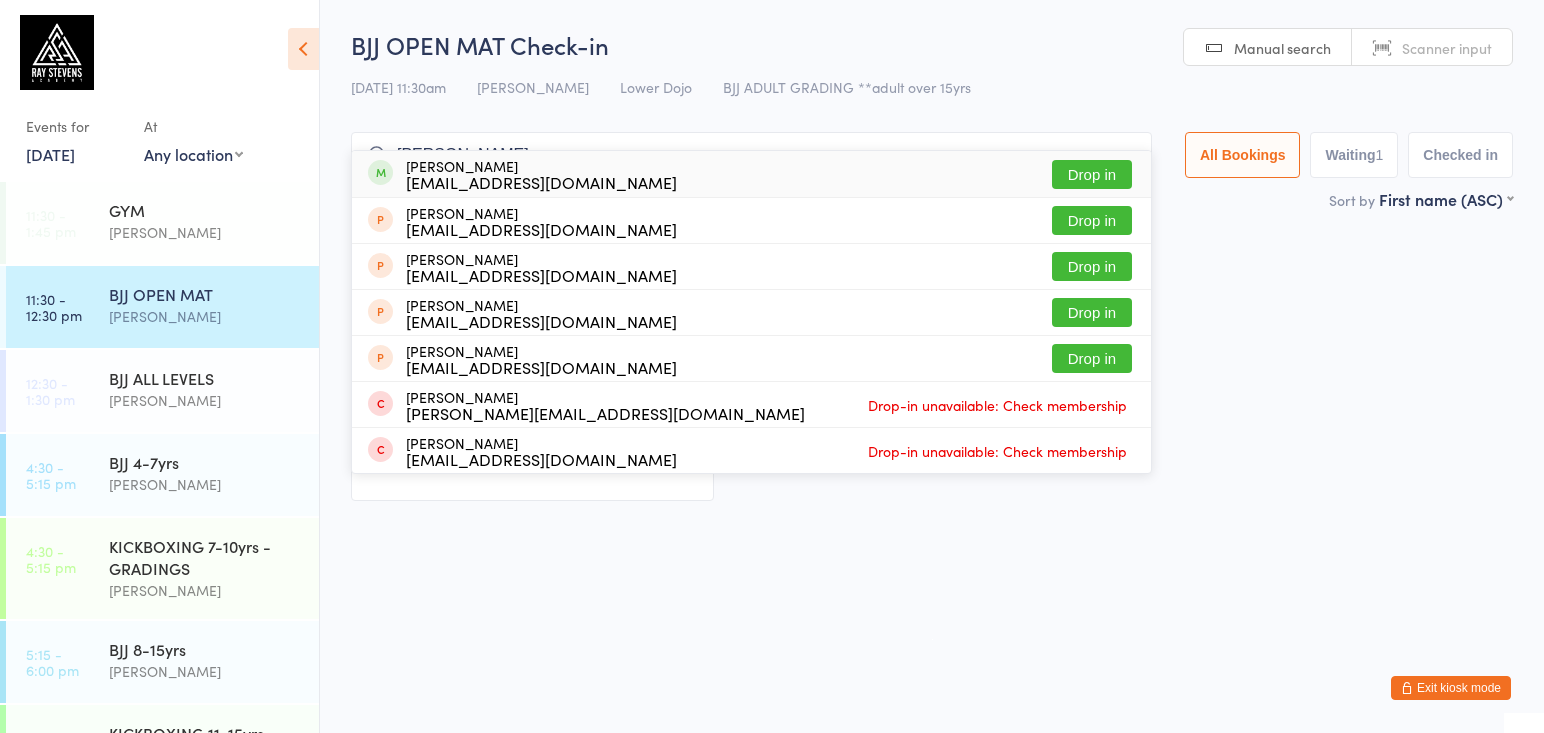 type on "eleanor" 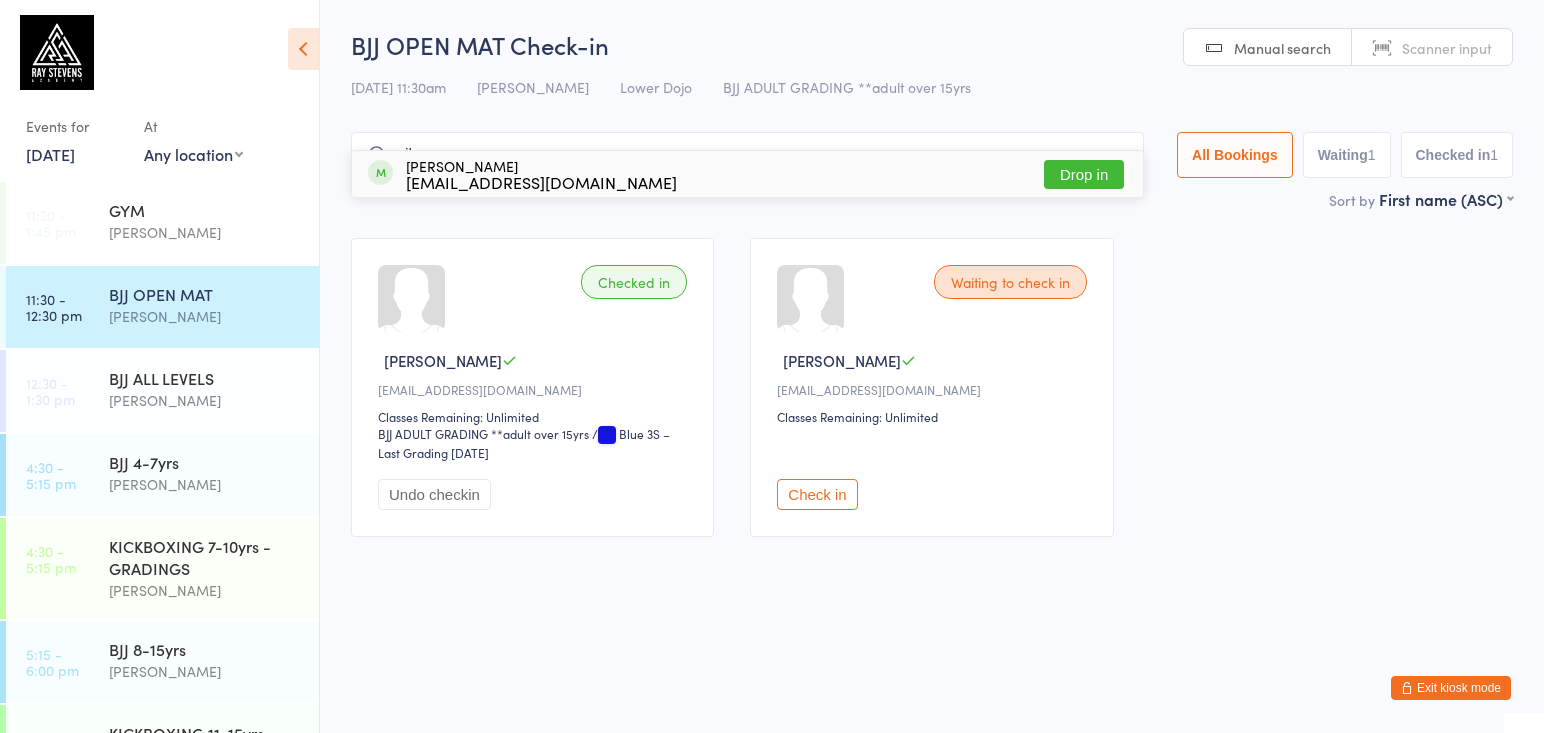 type on "vibe" 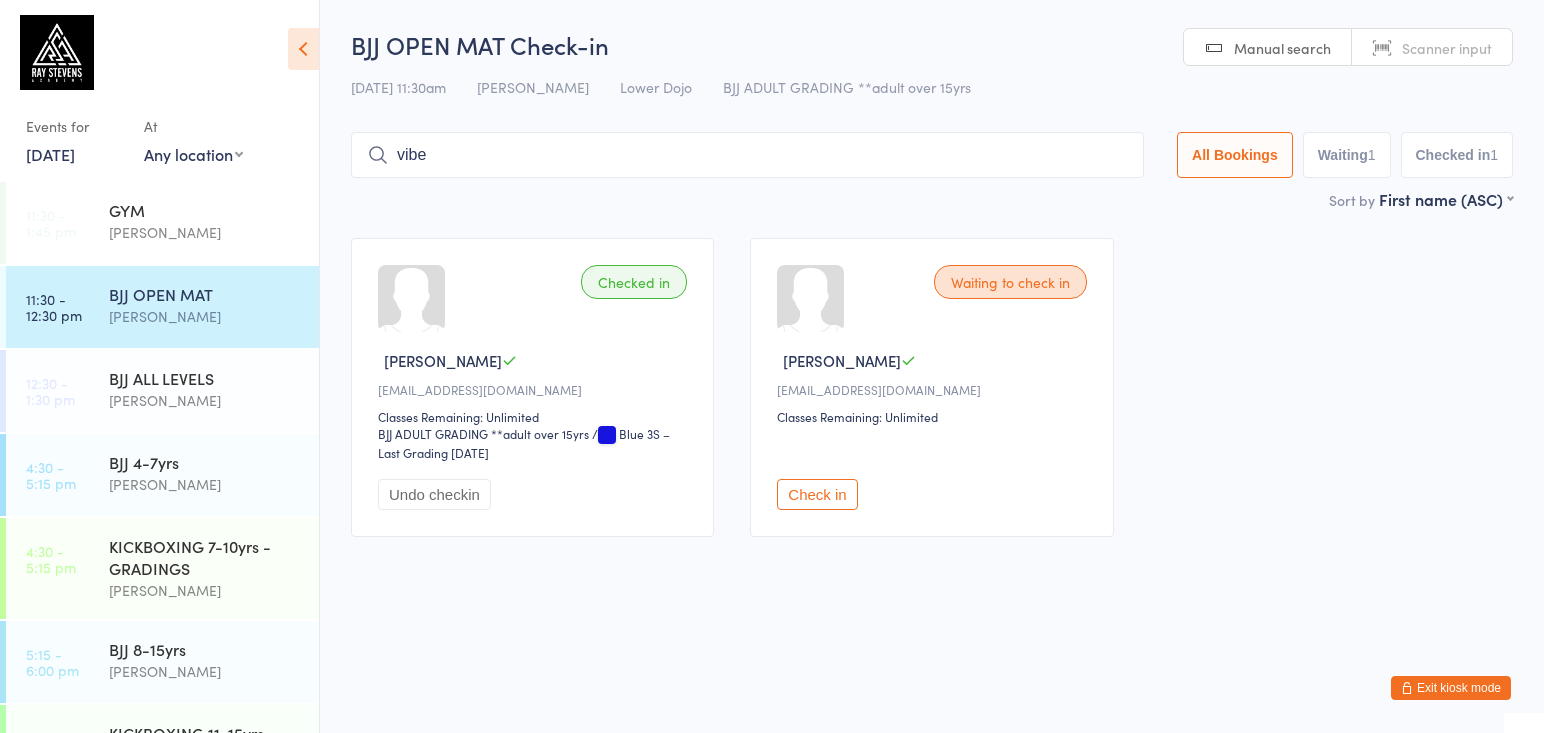 type 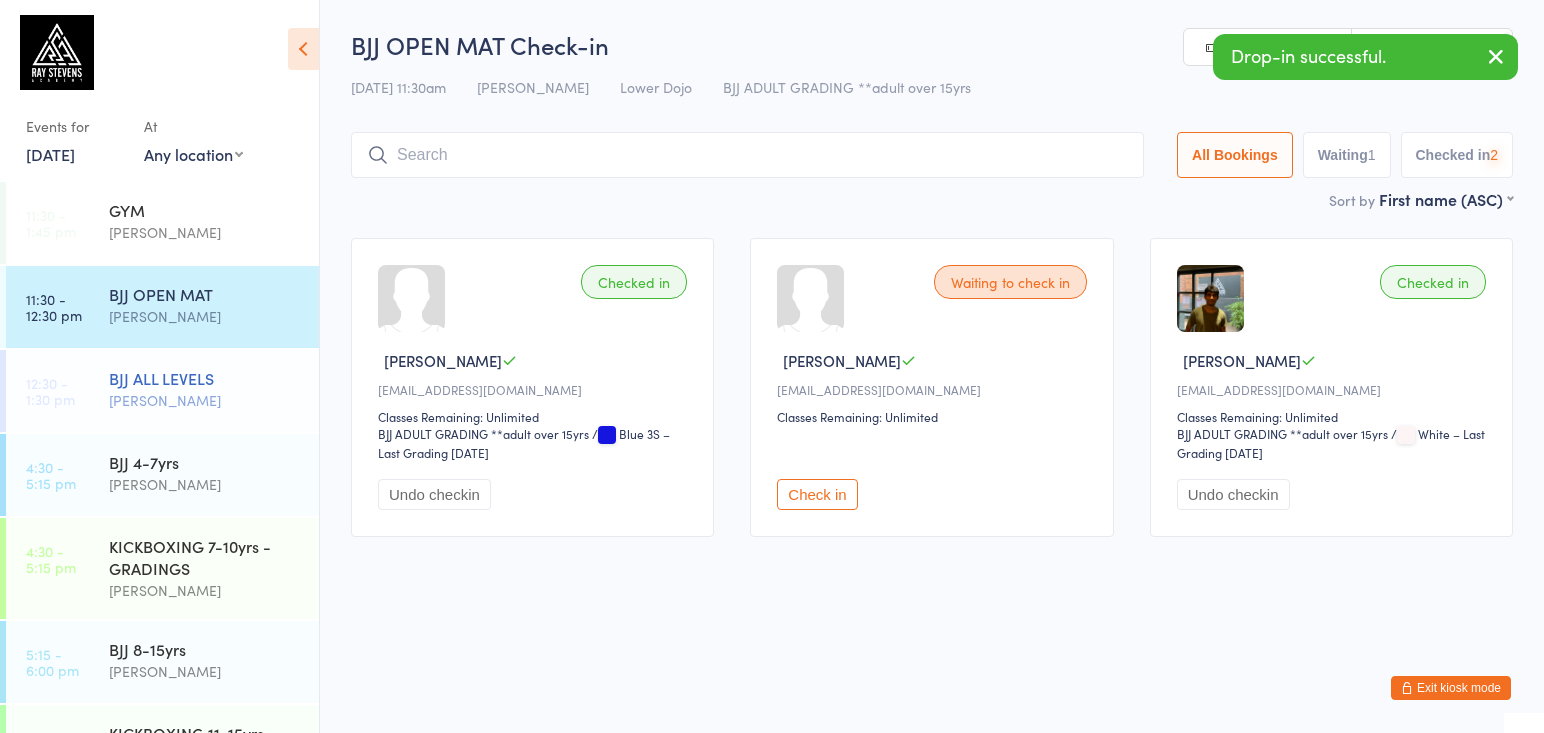 click on "[PERSON_NAME]" at bounding box center (205, 400) 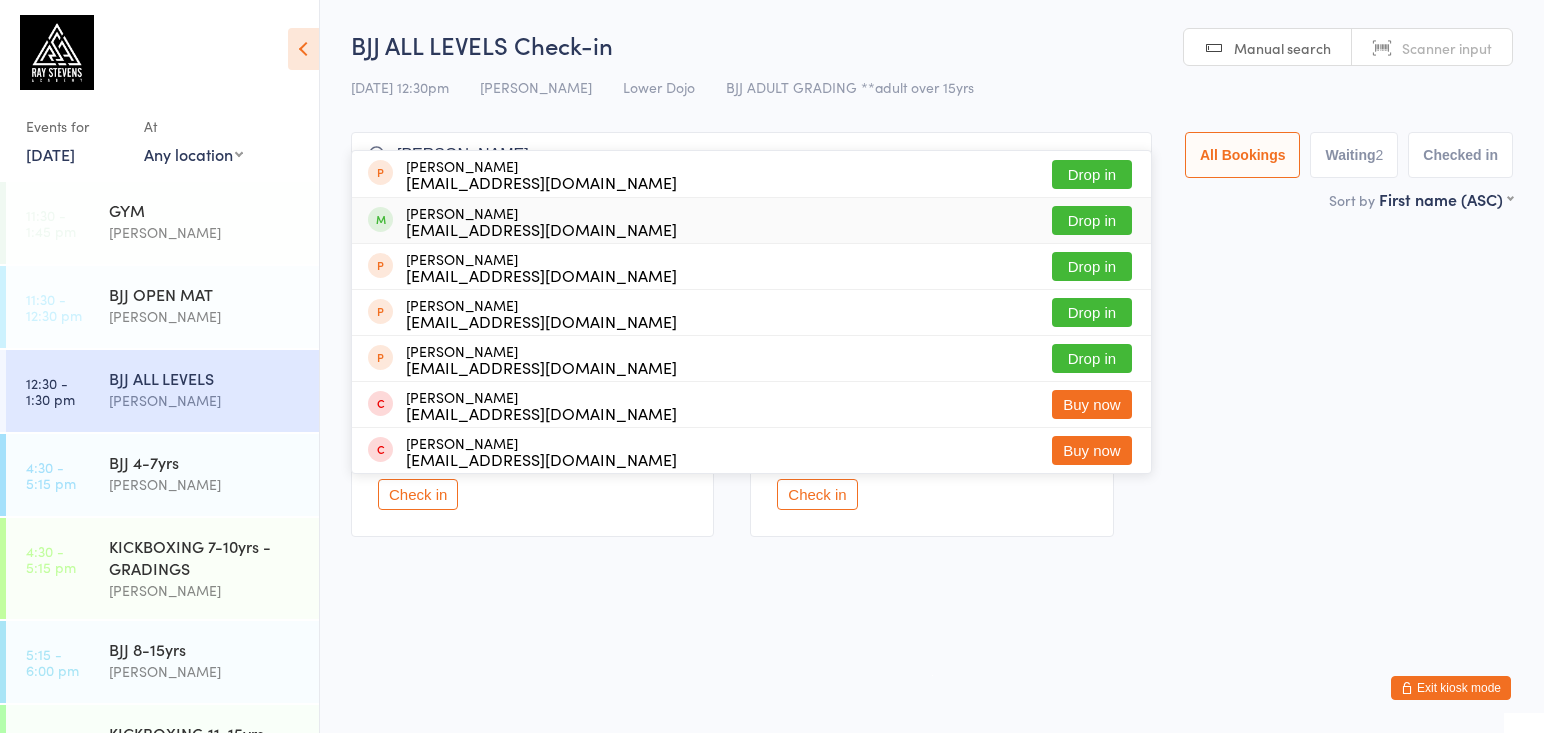 type on "elanor" 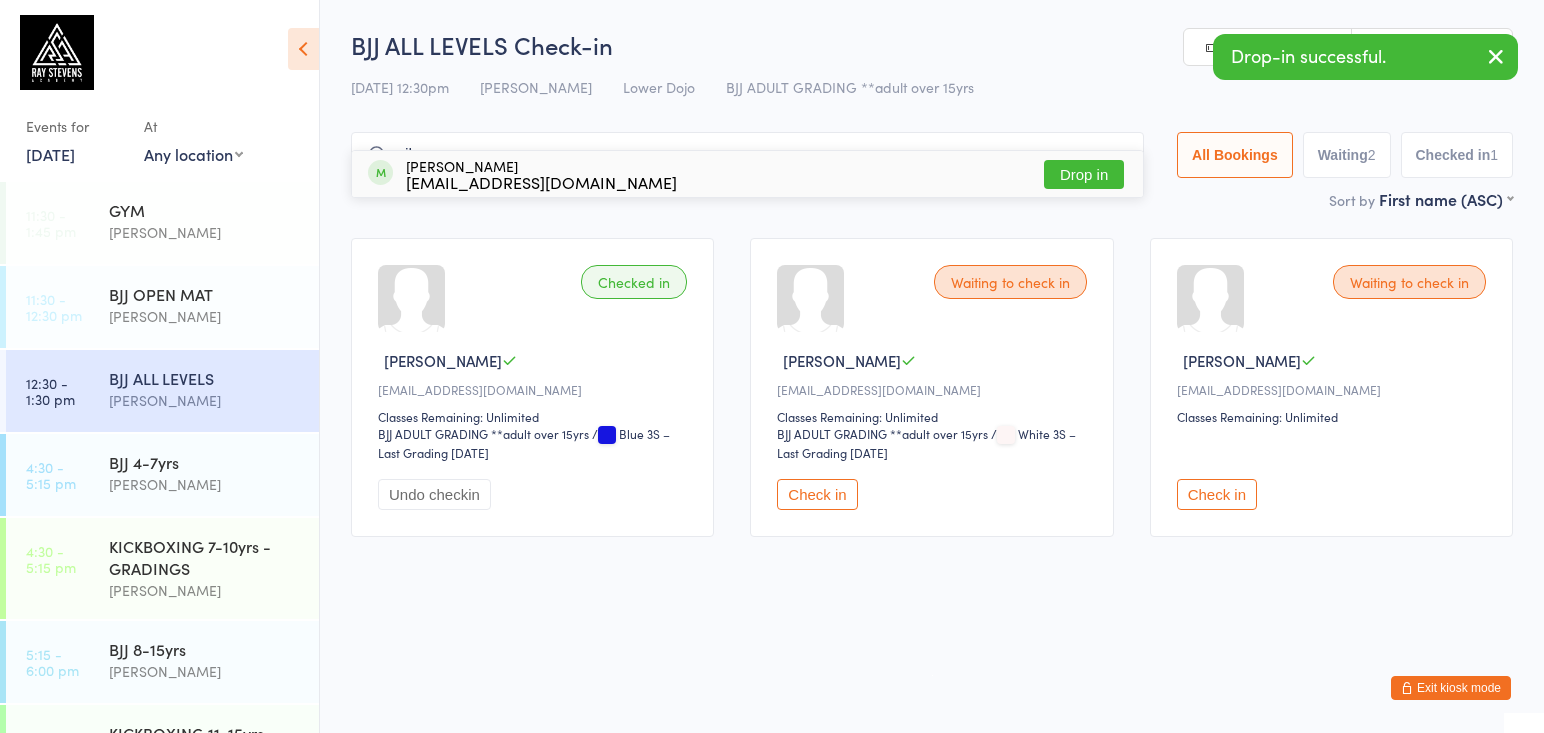 type on "vibe" 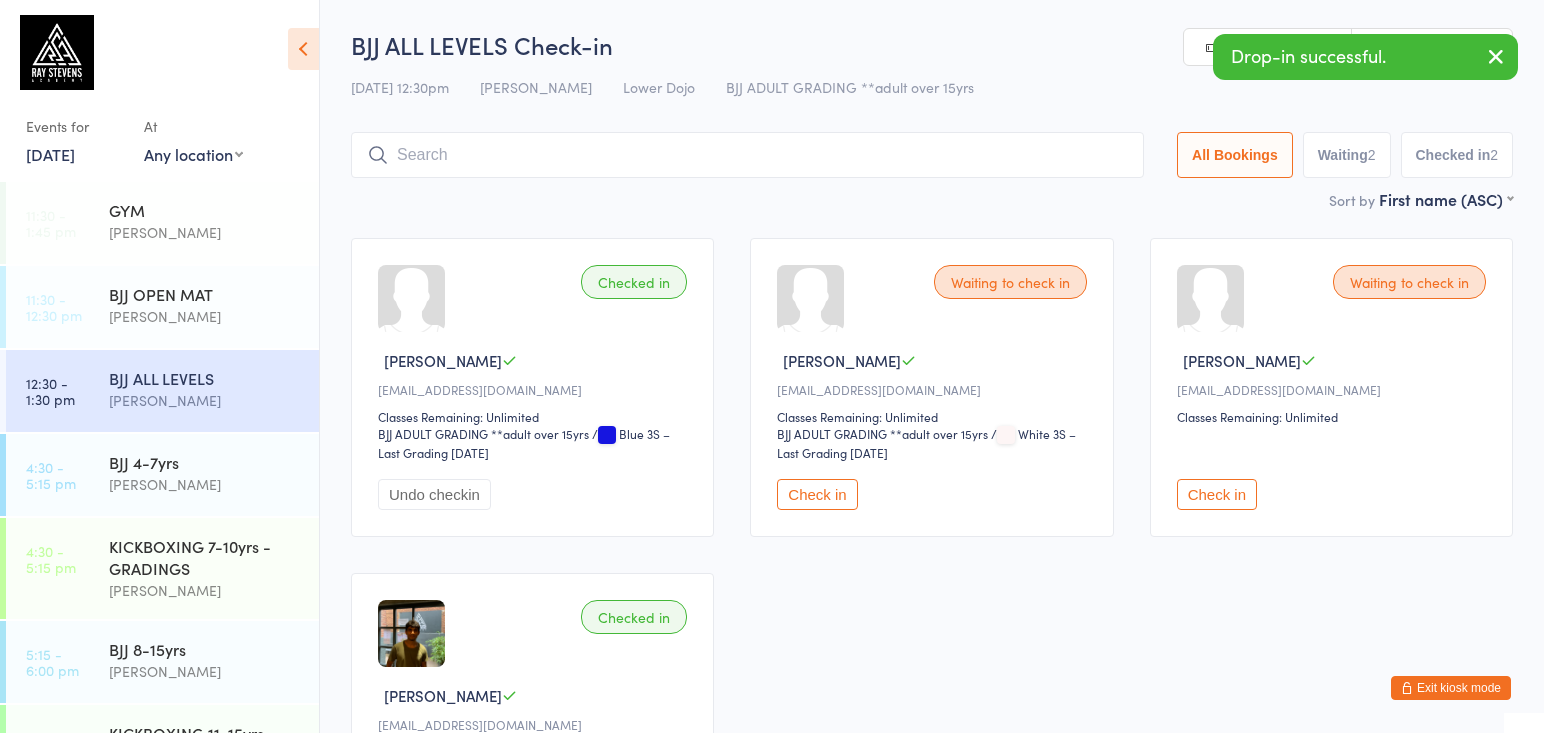 drag, startPoint x: 951, startPoint y: 11, endPoint x: 952, endPoint y: 1, distance: 10.049875 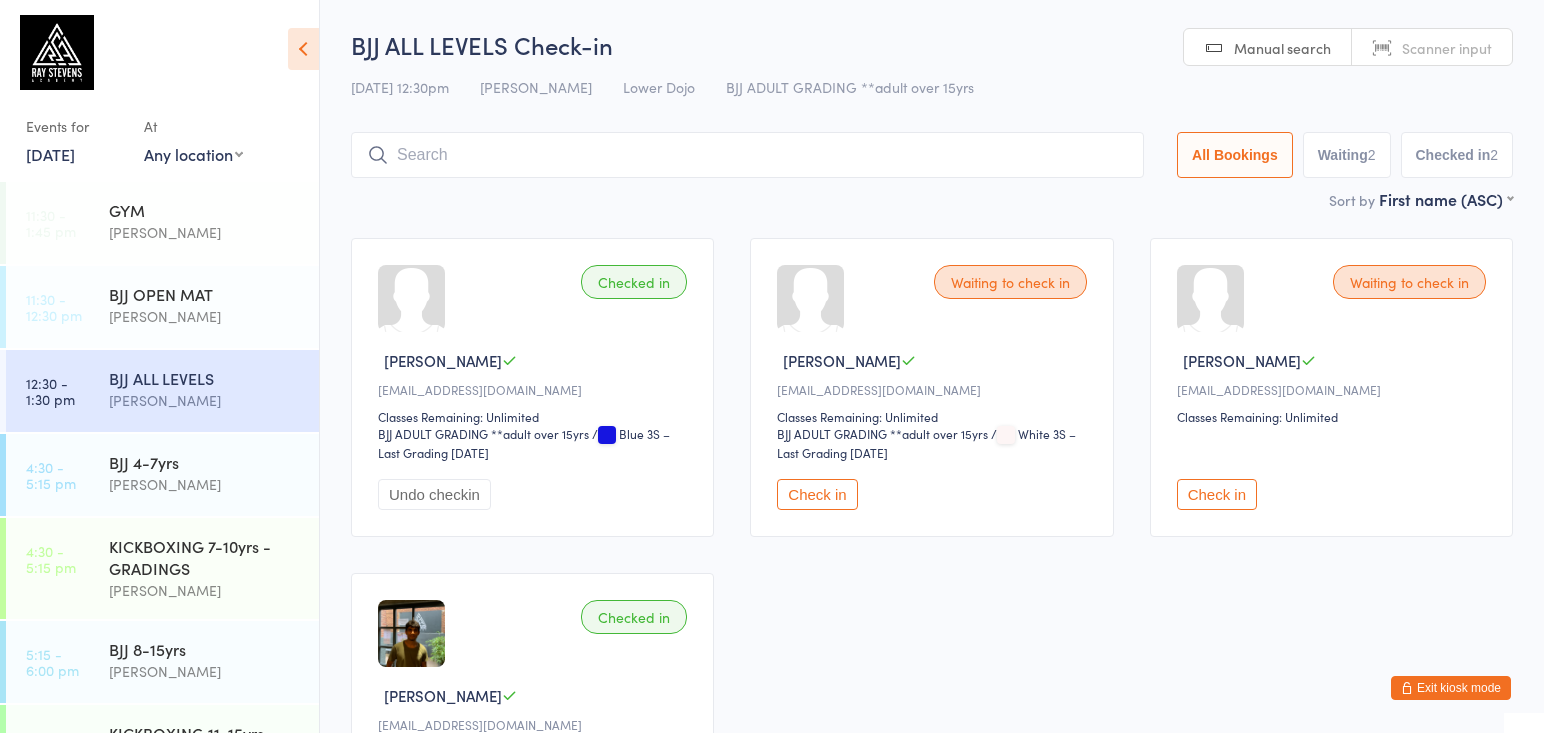 click on "Waiting to check in Simon Snook  Snookie06@gmail.com Classes Remaining: Unlimited   Check in" at bounding box center (1331, 387) 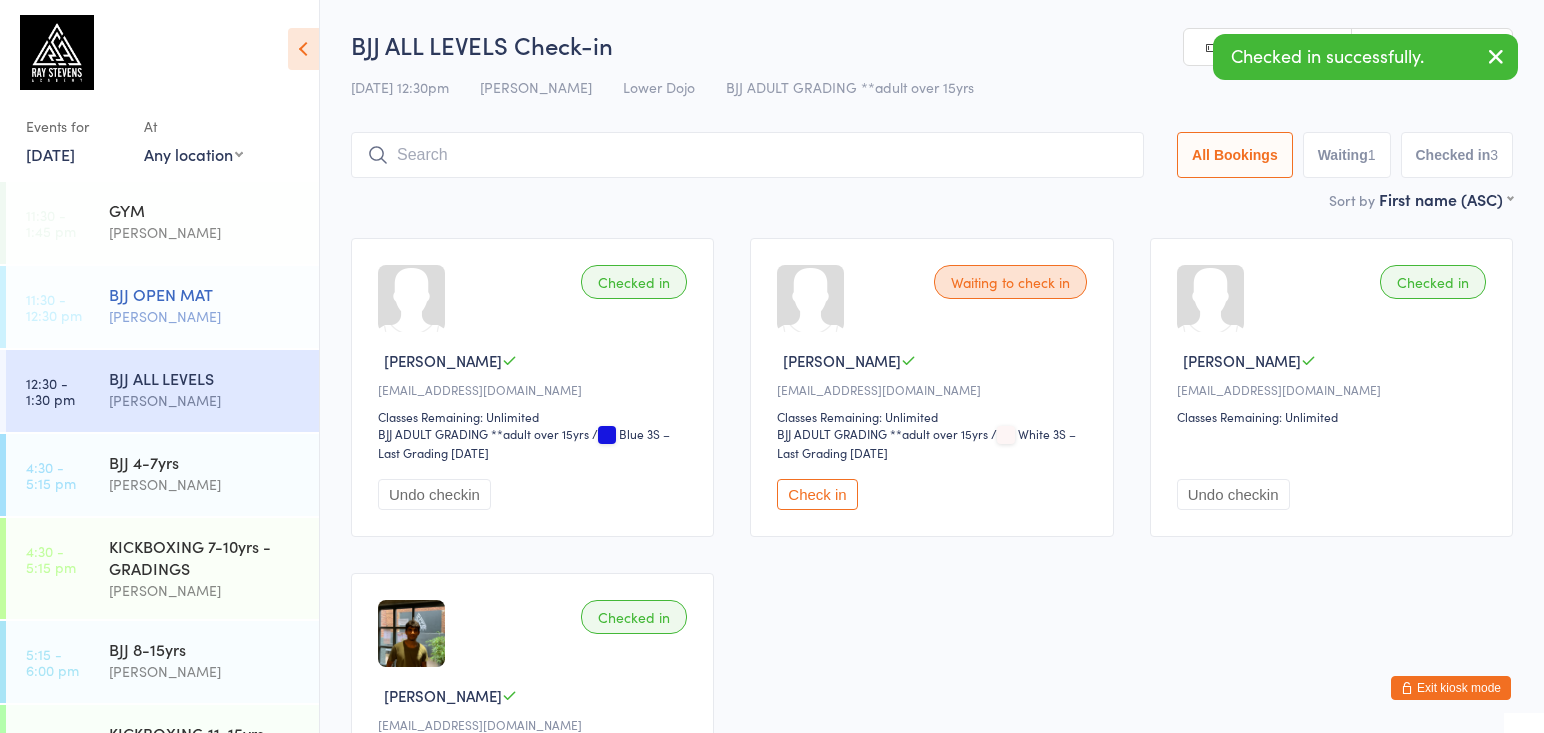 click on "[PERSON_NAME]" at bounding box center (205, 316) 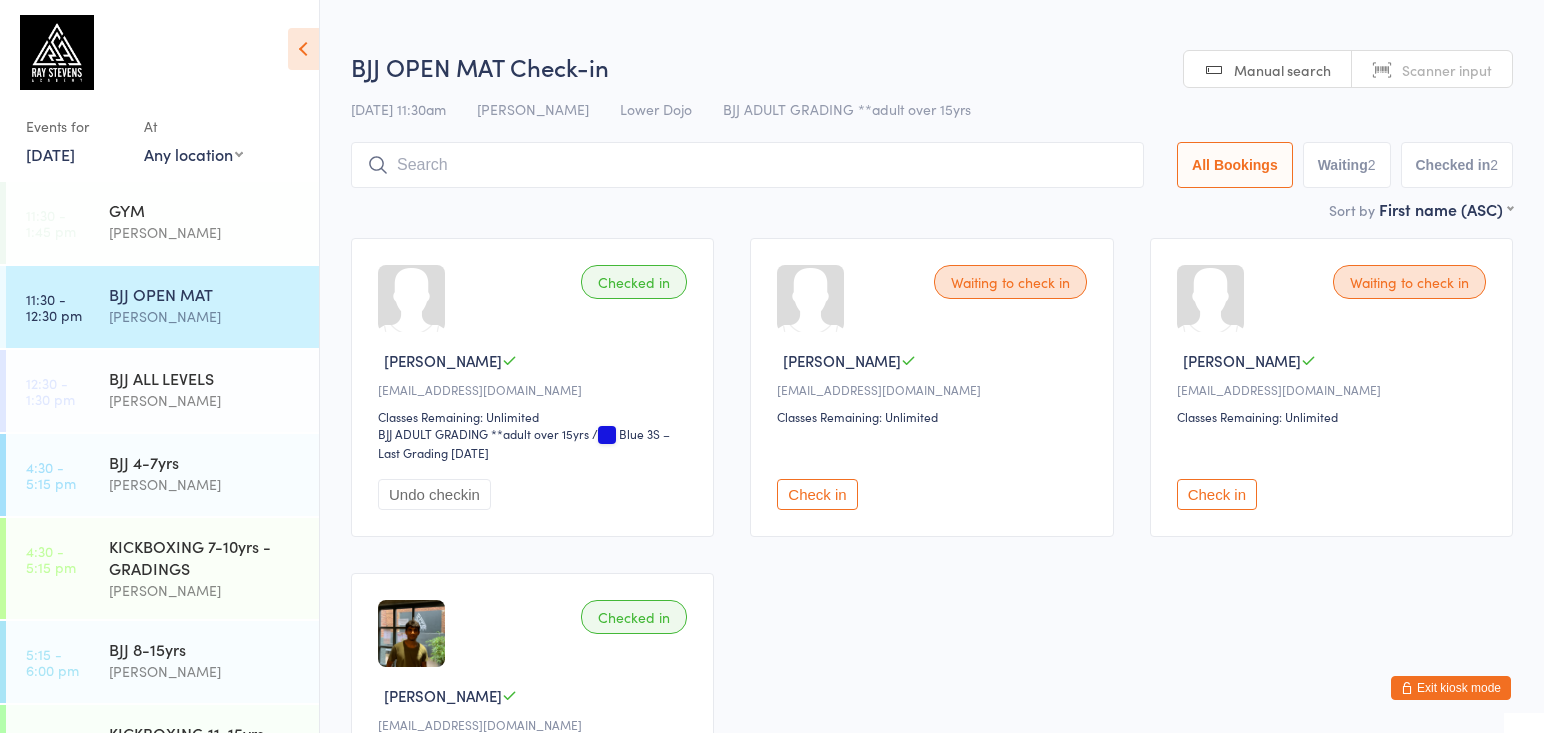 click on "Check in" at bounding box center (1217, 494) 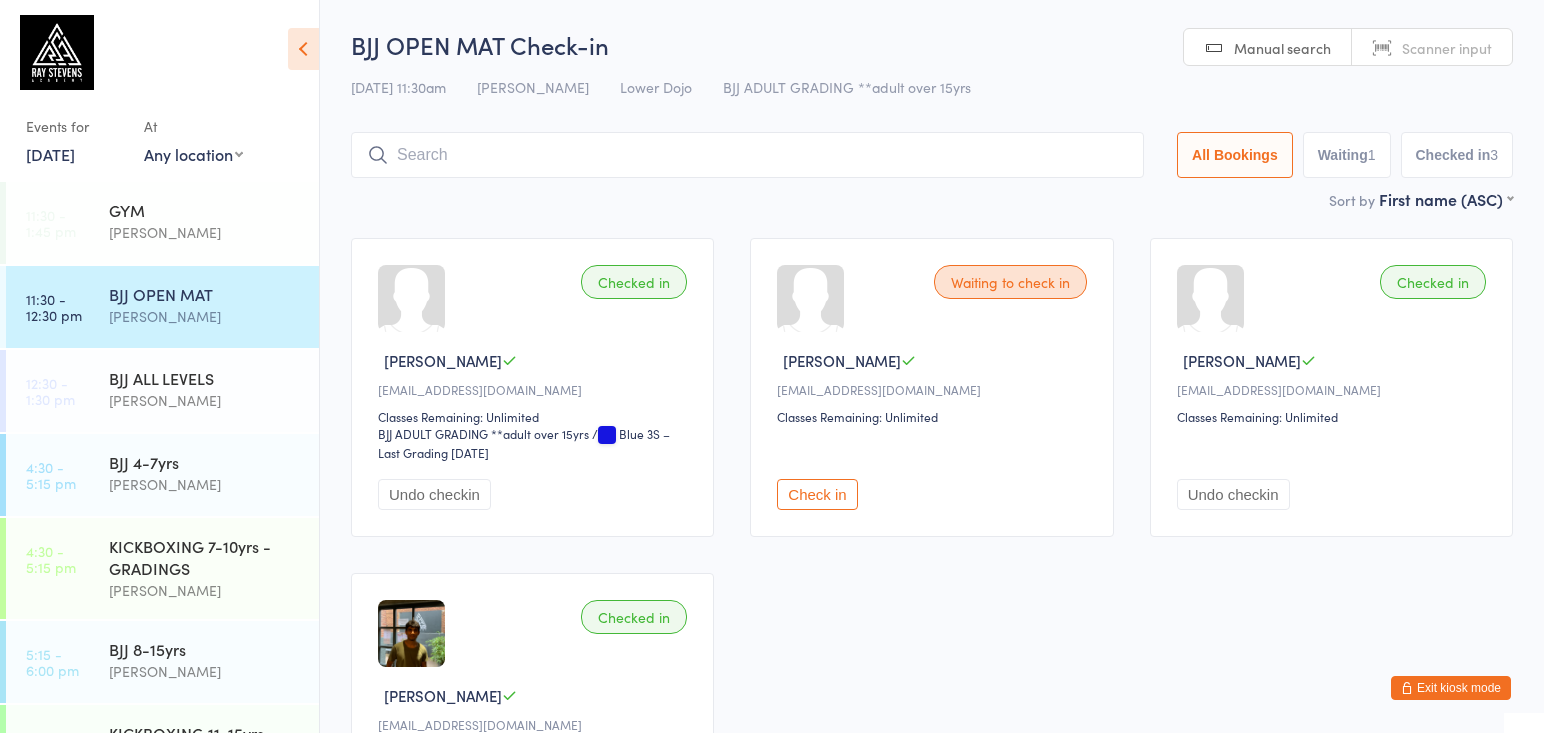 click at bounding box center (747, 155) 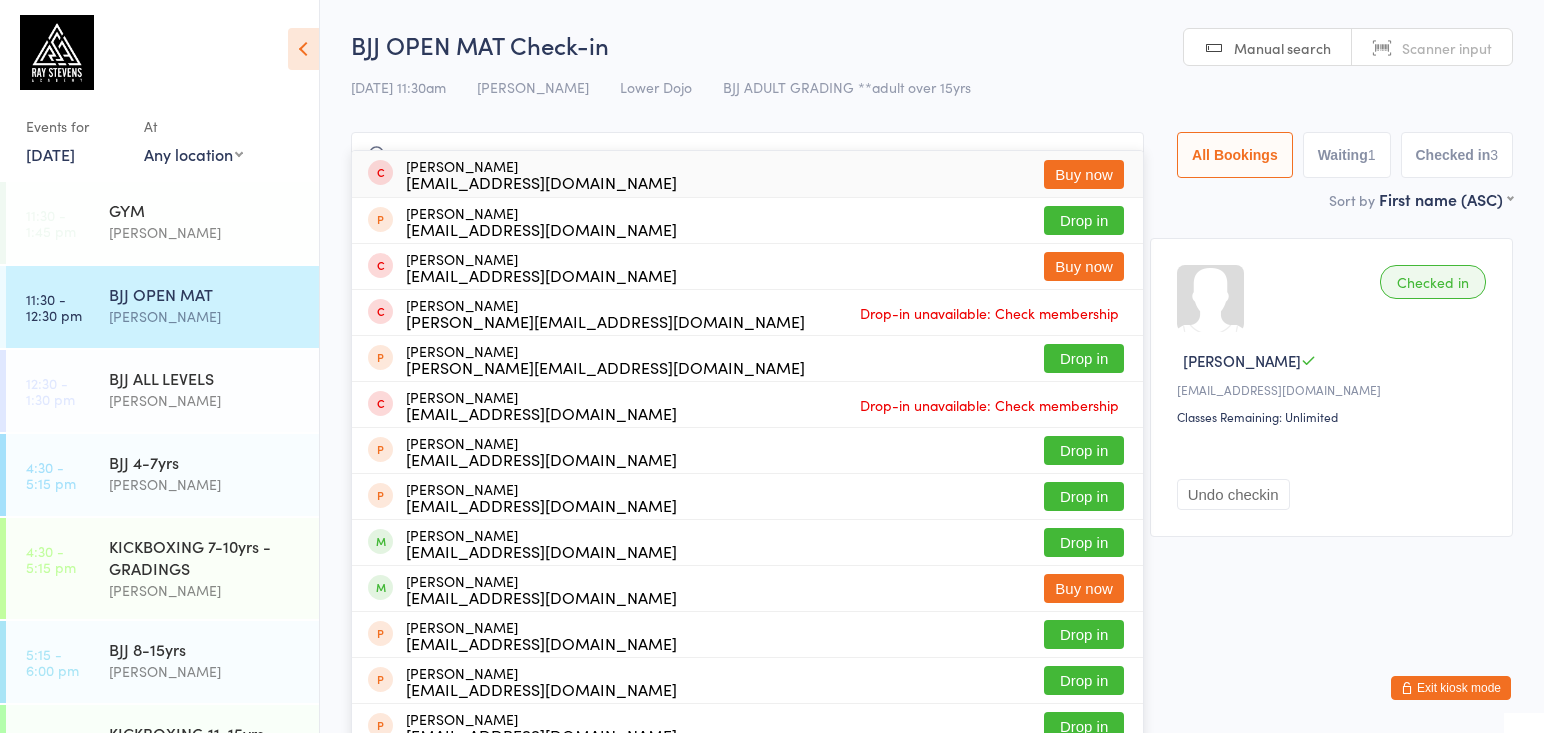 type on "m" 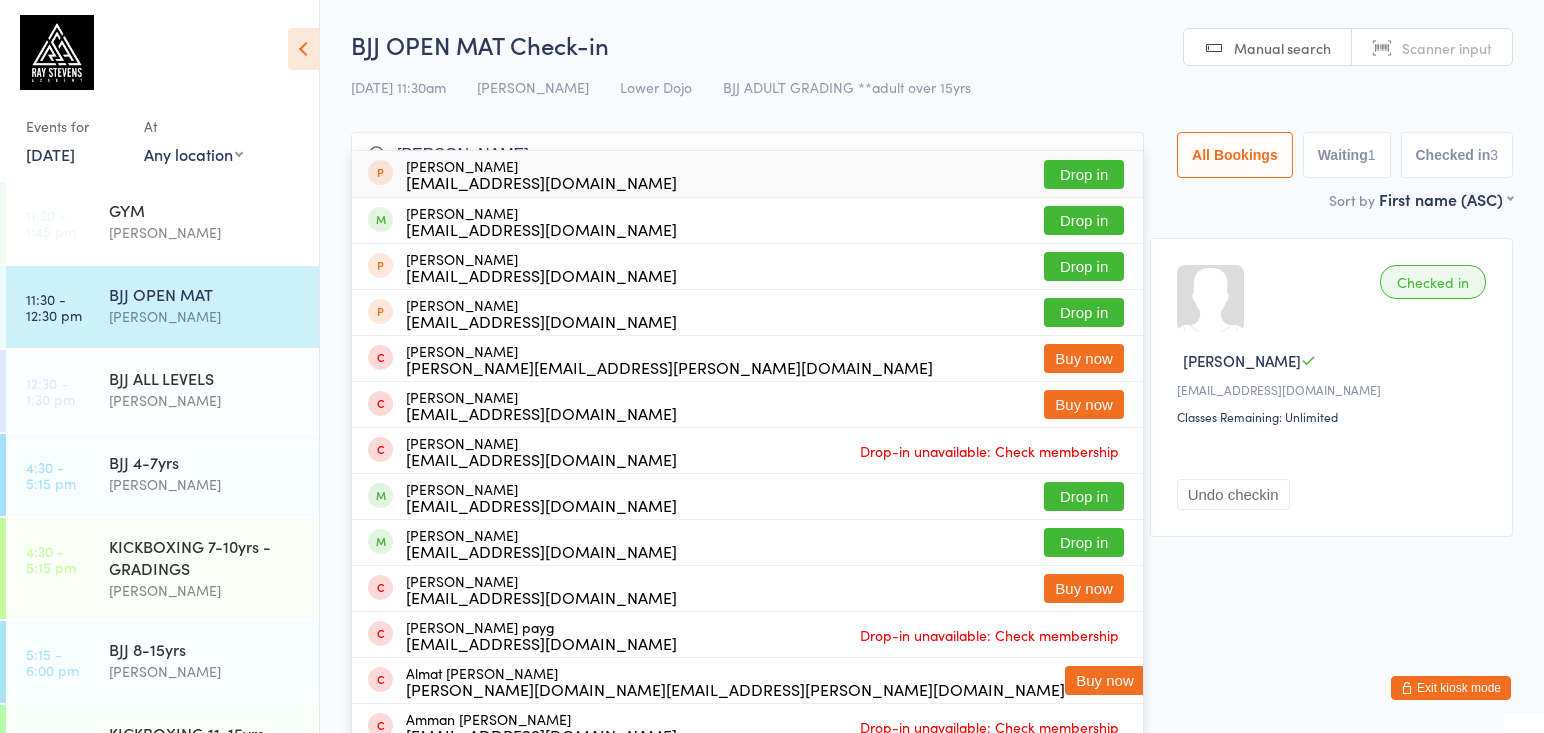 type on "emmanuel" 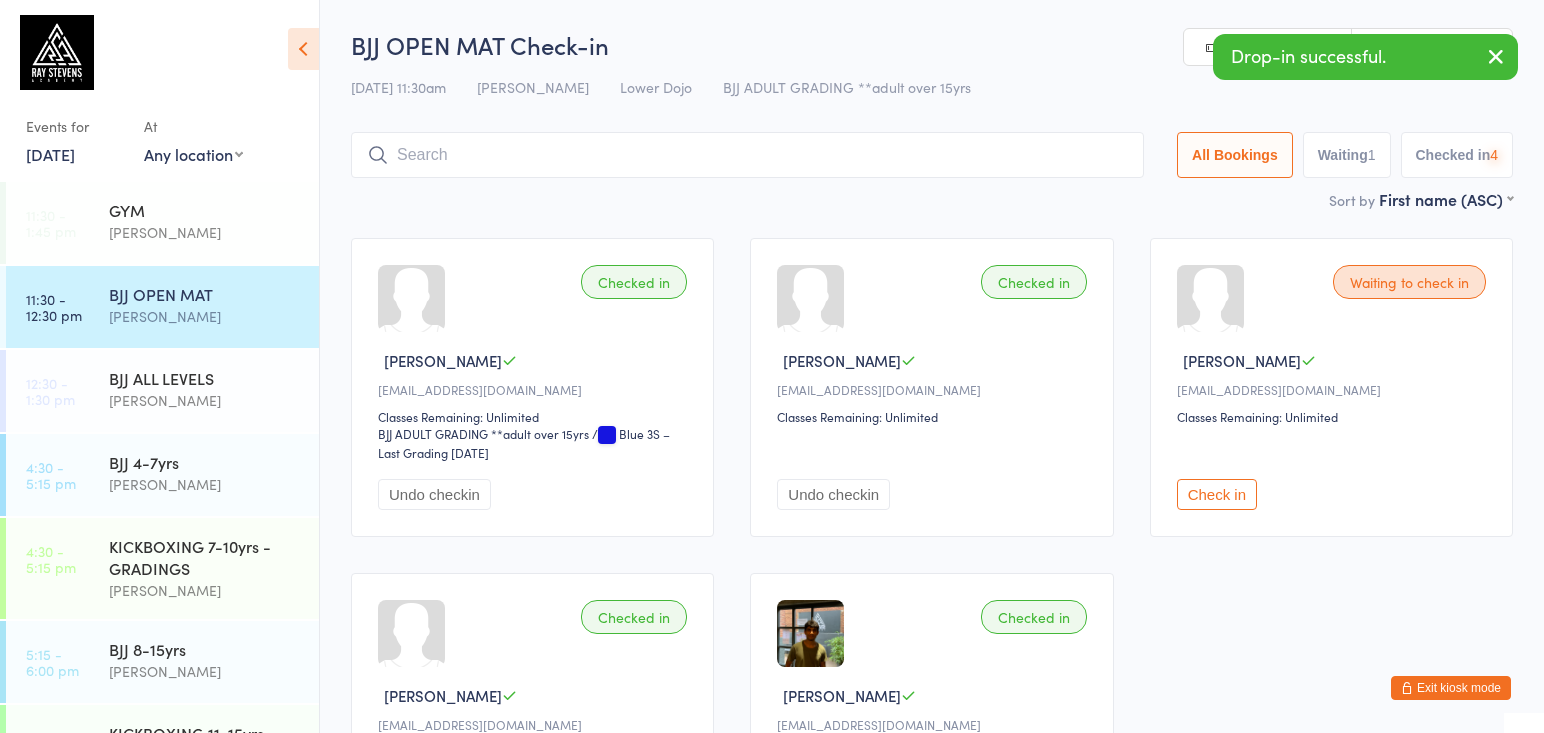 drag, startPoint x: 163, startPoint y: 402, endPoint x: 573, endPoint y: 337, distance: 415.12045 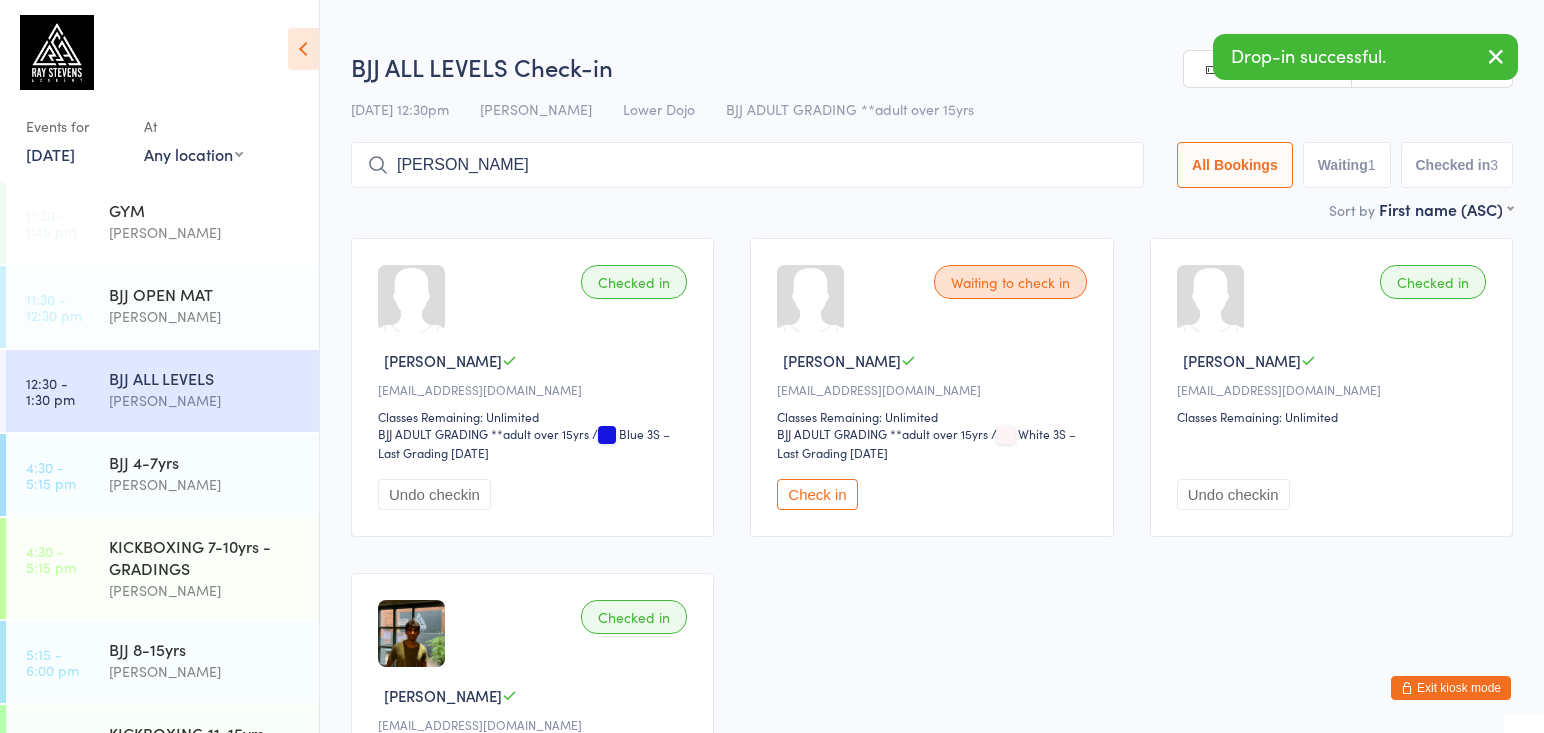 type on "emmanuel thomas" 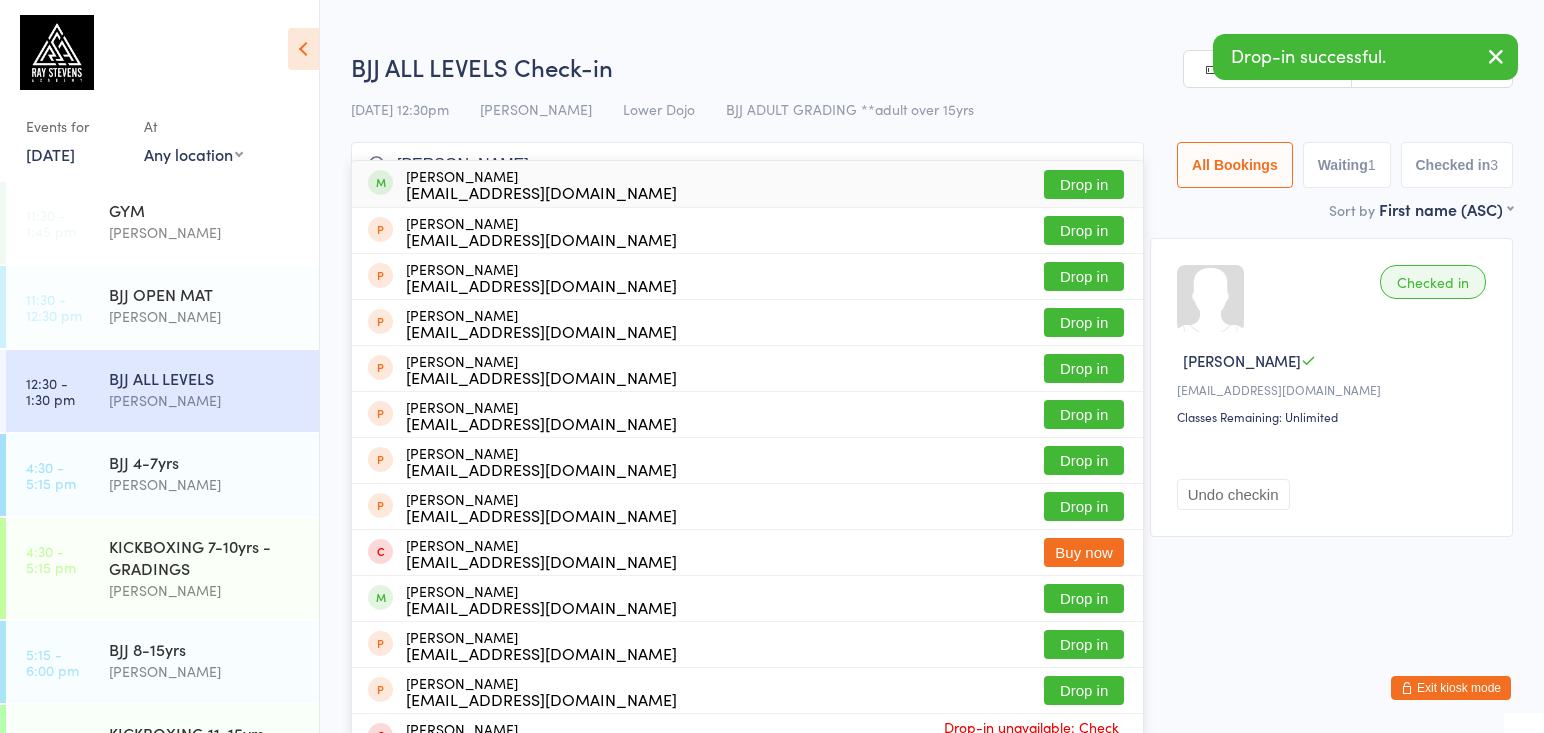 type 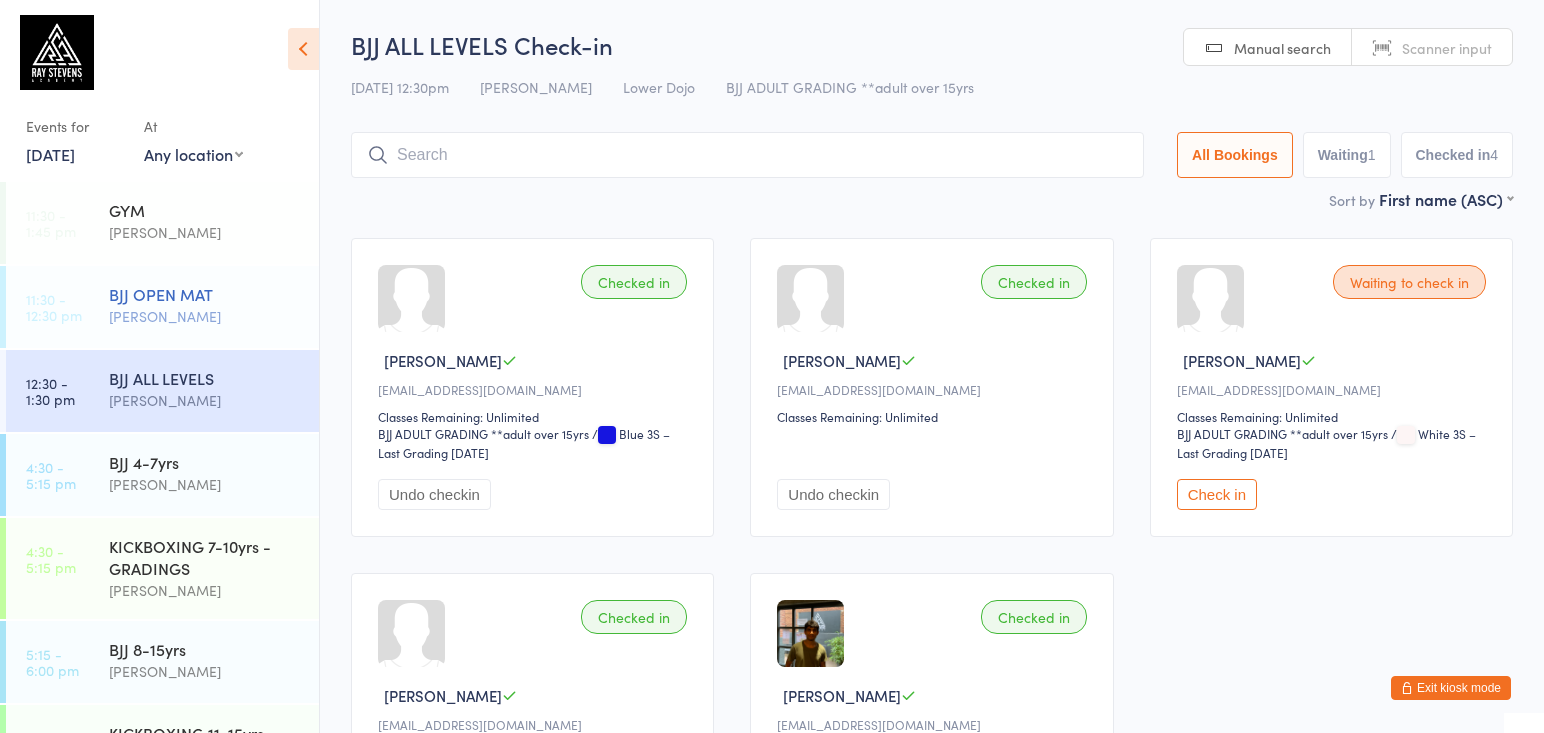 click on "BJJ OPEN MAT" at bounding box center [205, 294] 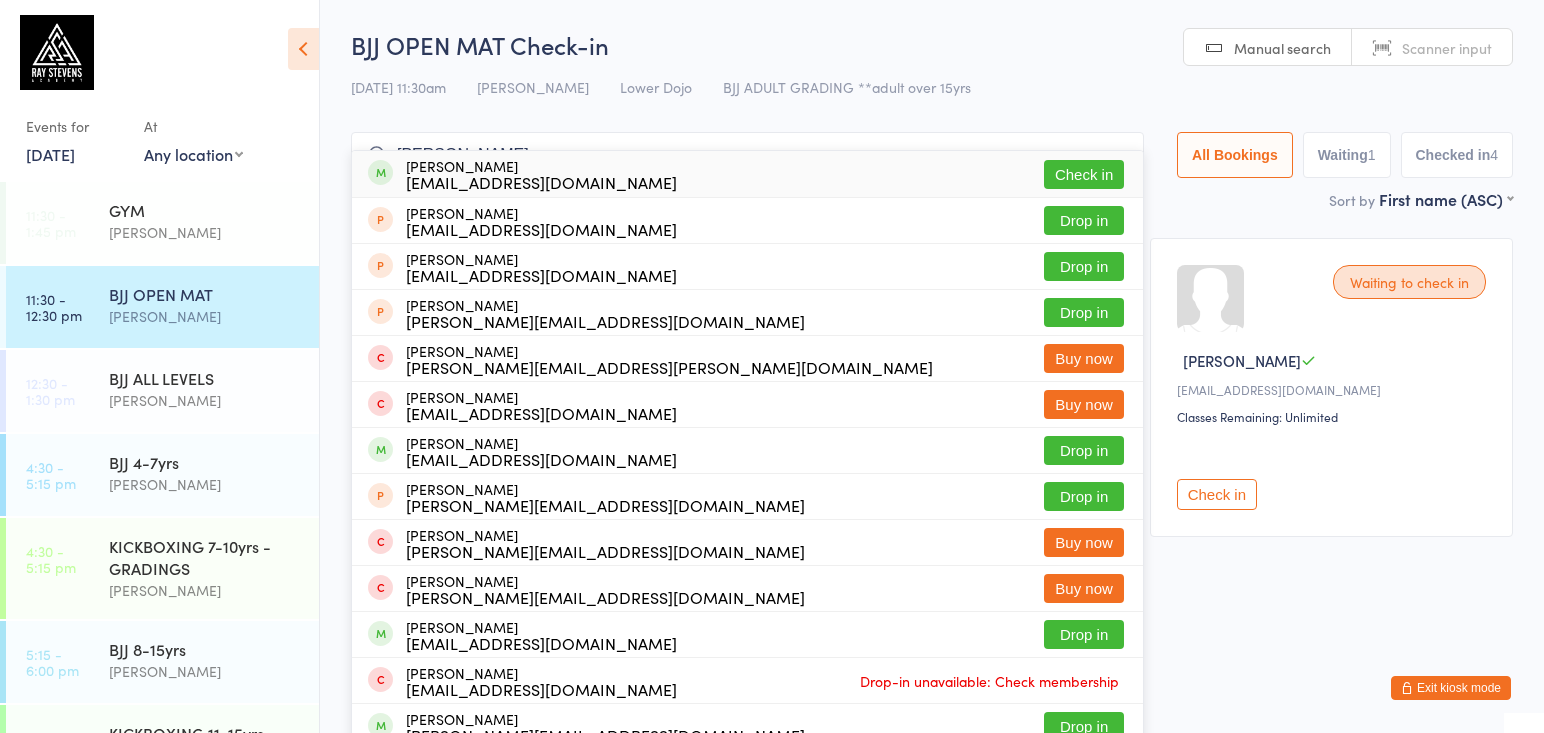 type on "harrison hoo" 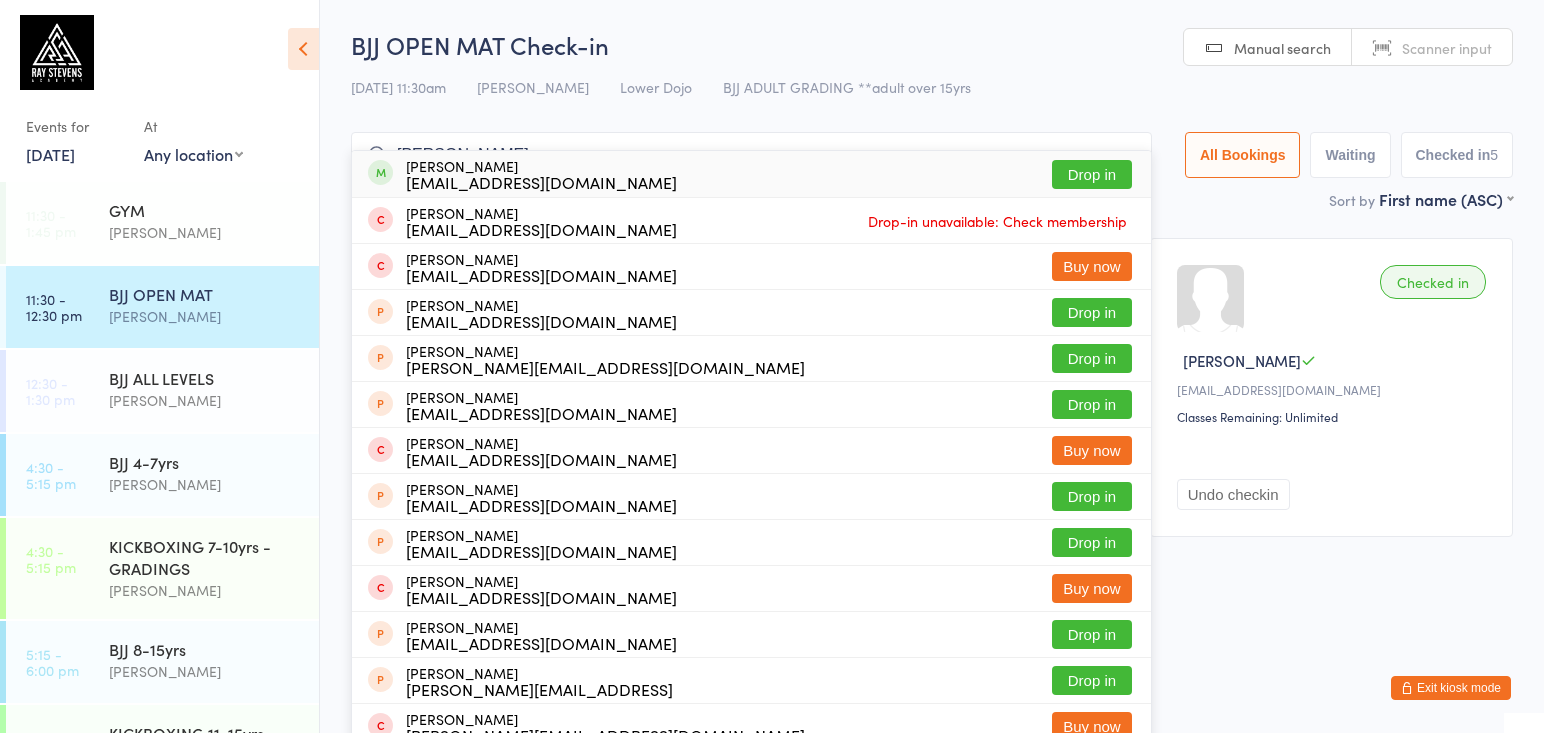 type on "robbie" 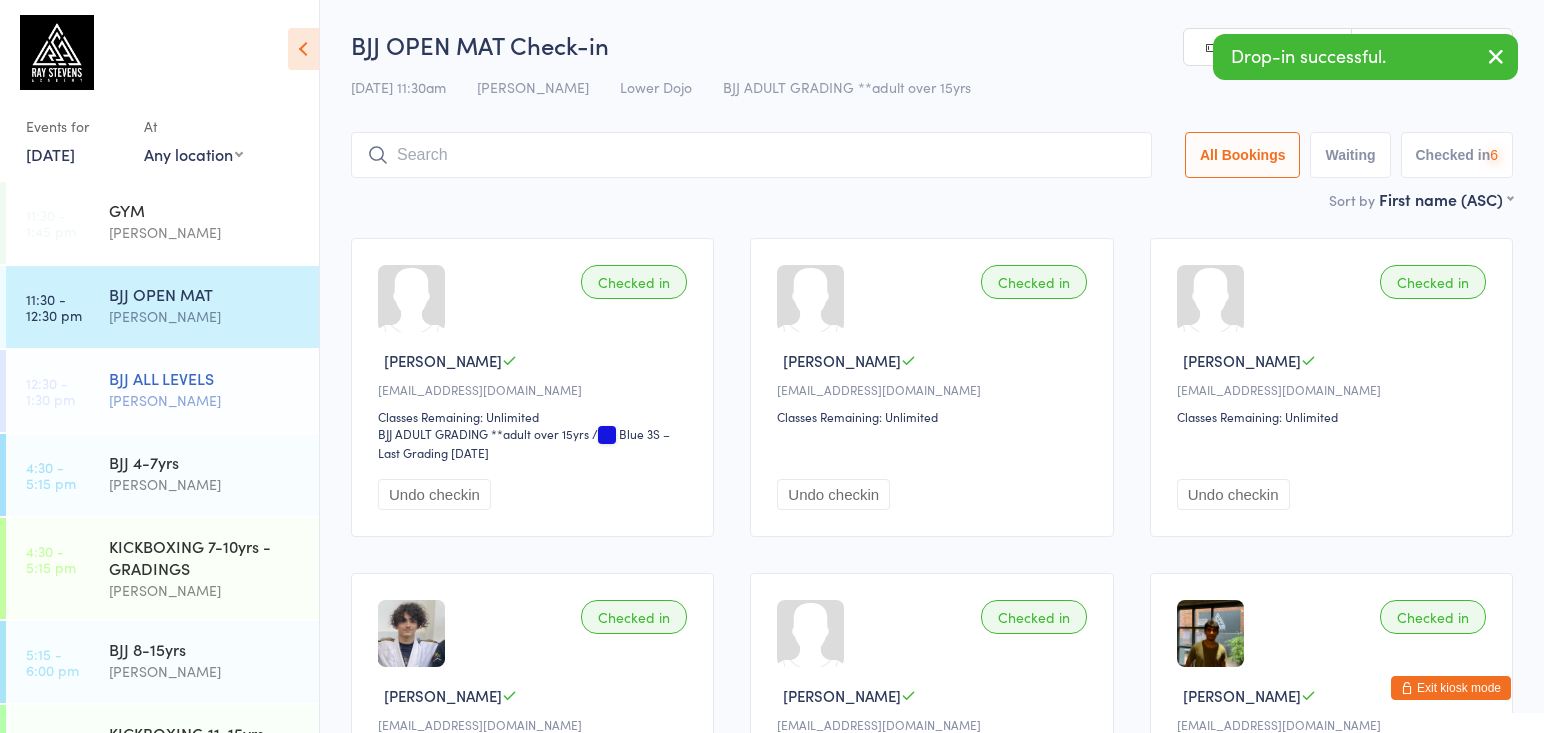 click on "[PERSON_NAME]" at bounding box center (205, 400) 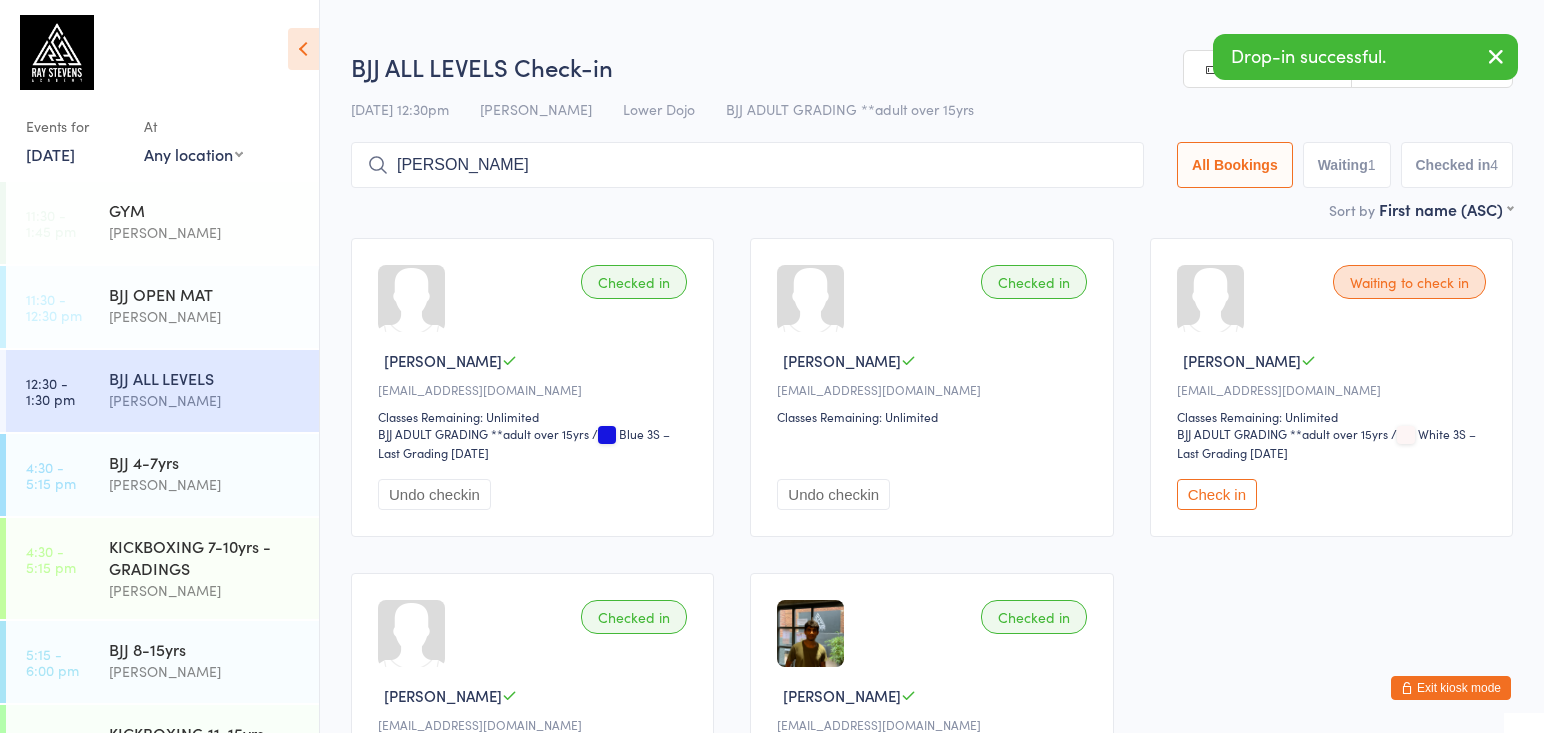 type on "robbie armstrong" 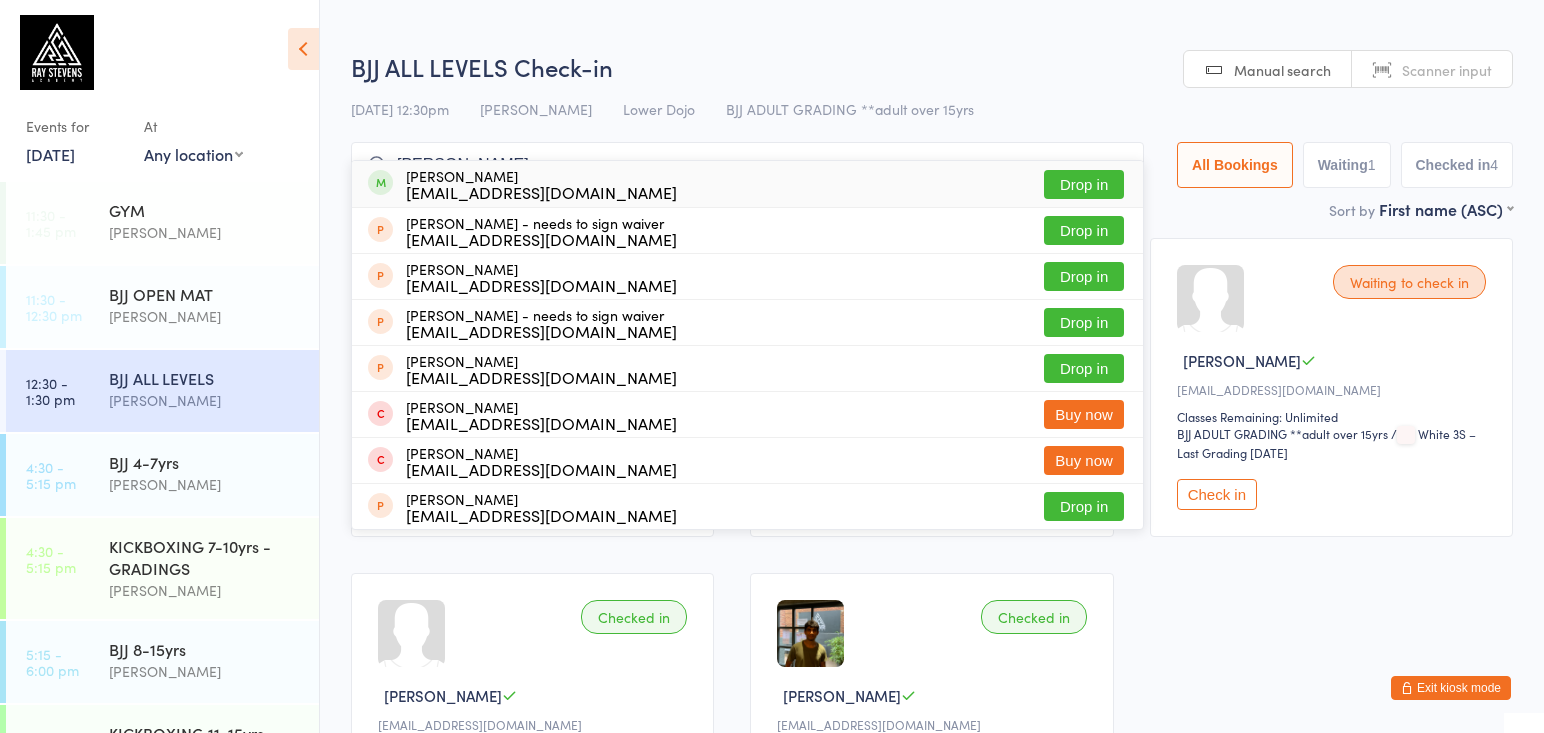 type 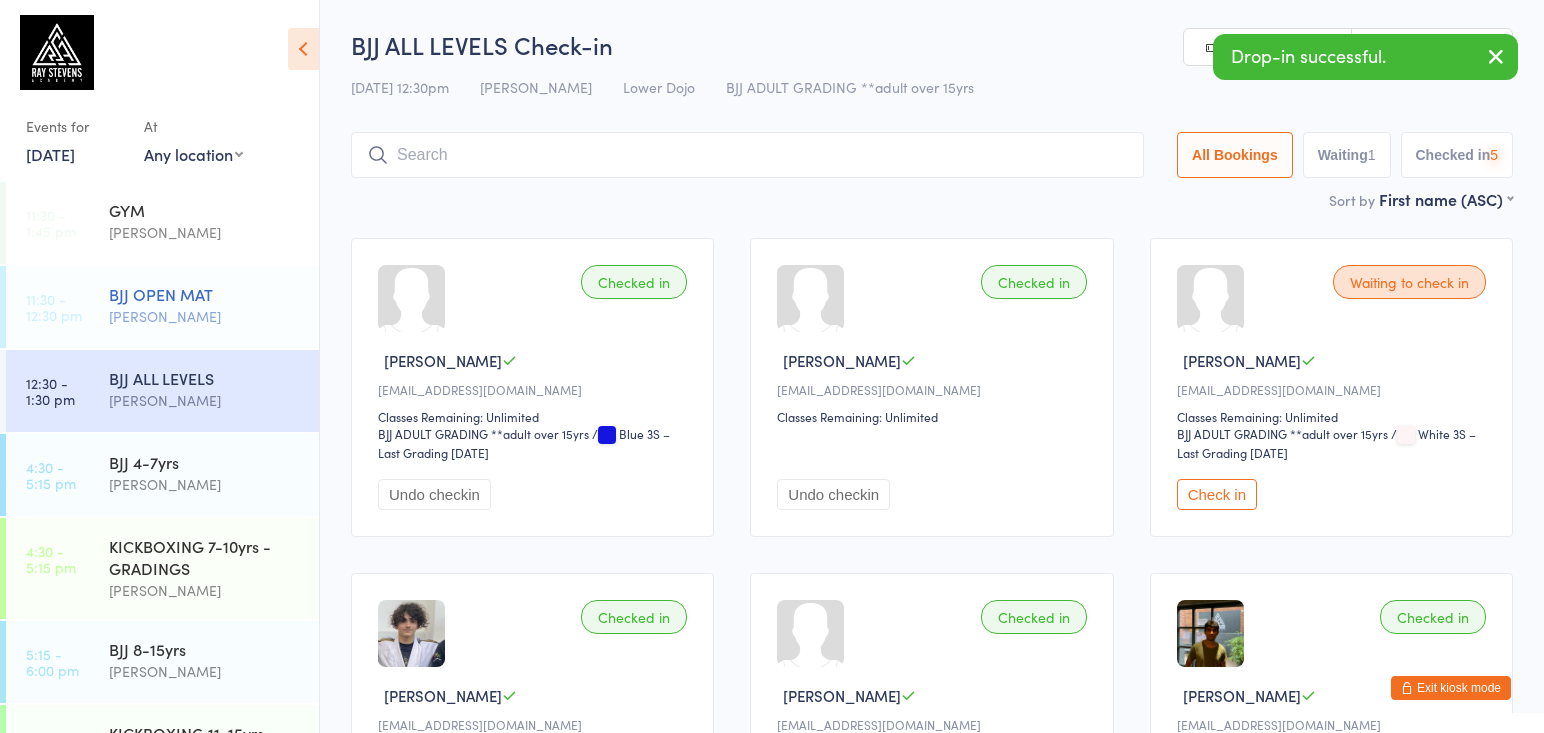 drag, startPoint x: 202, startPoint y: 298, endPoint x: 214, endPoint y: 296, distance: 12.165525 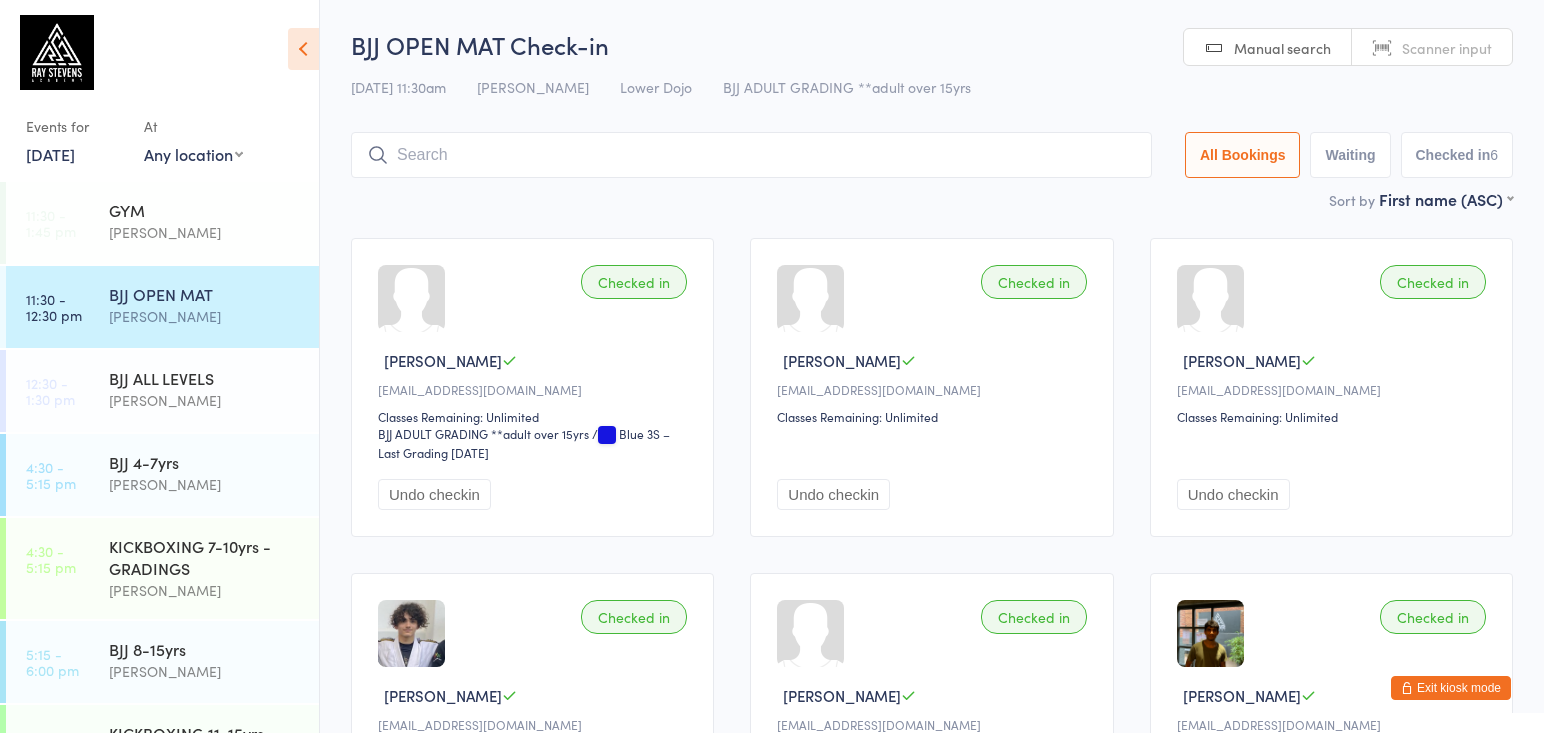 scroll, scrollTop: 0, scrollLeft: 0, axis: both 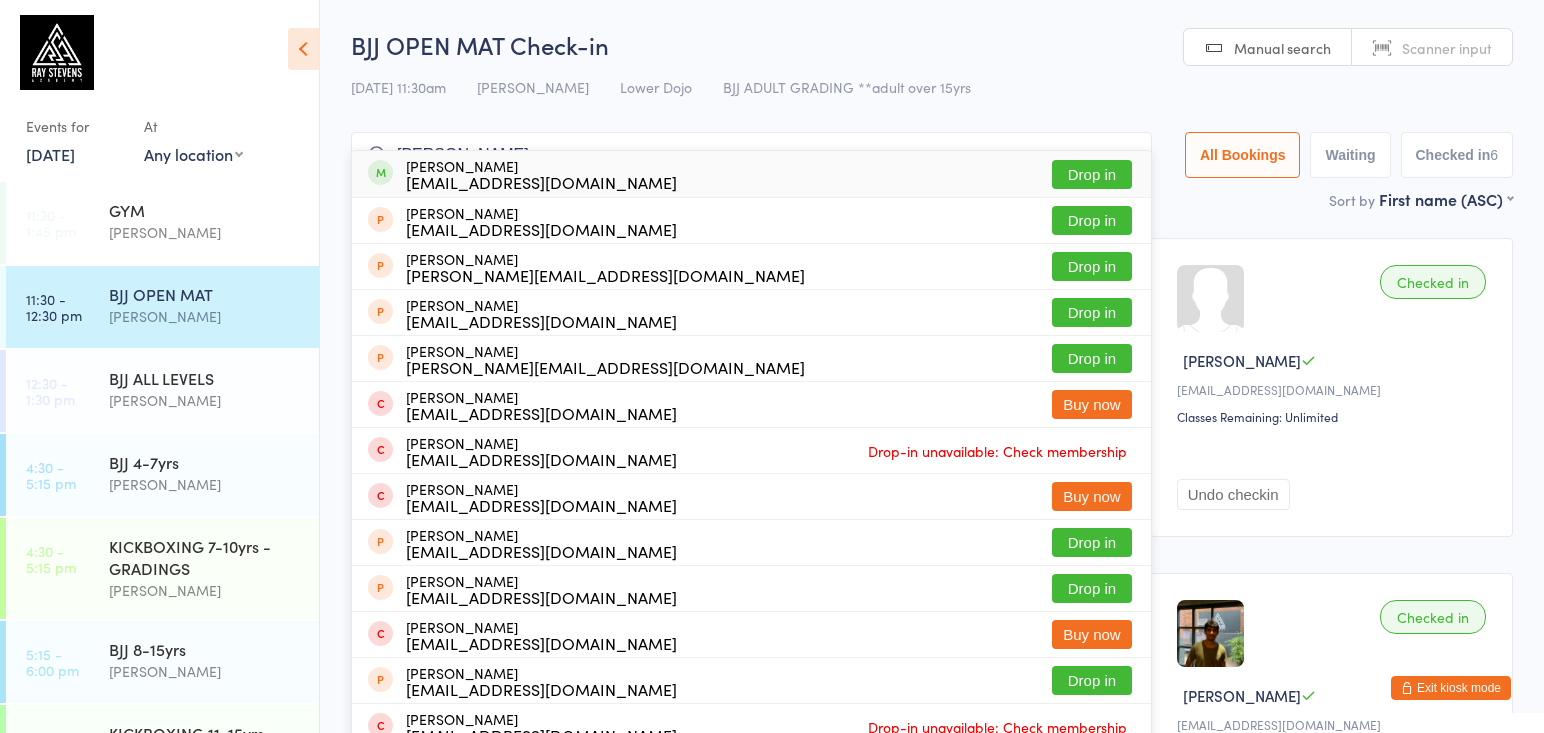 type on "chris hardily" 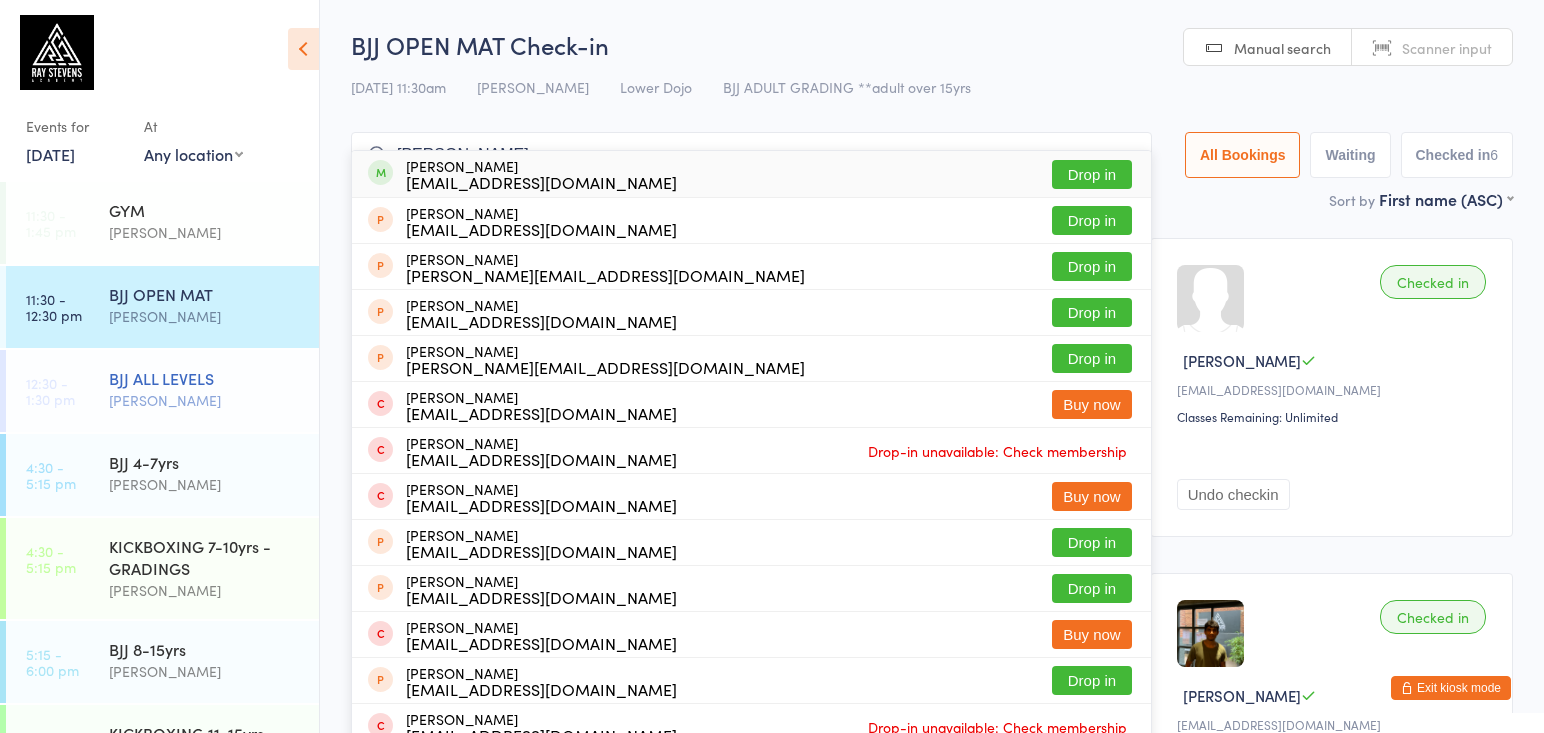 drag, startPoint x: 514, startPoint y: 156, endPoint x: 308, endPoint y: 410, distance: 327.03516 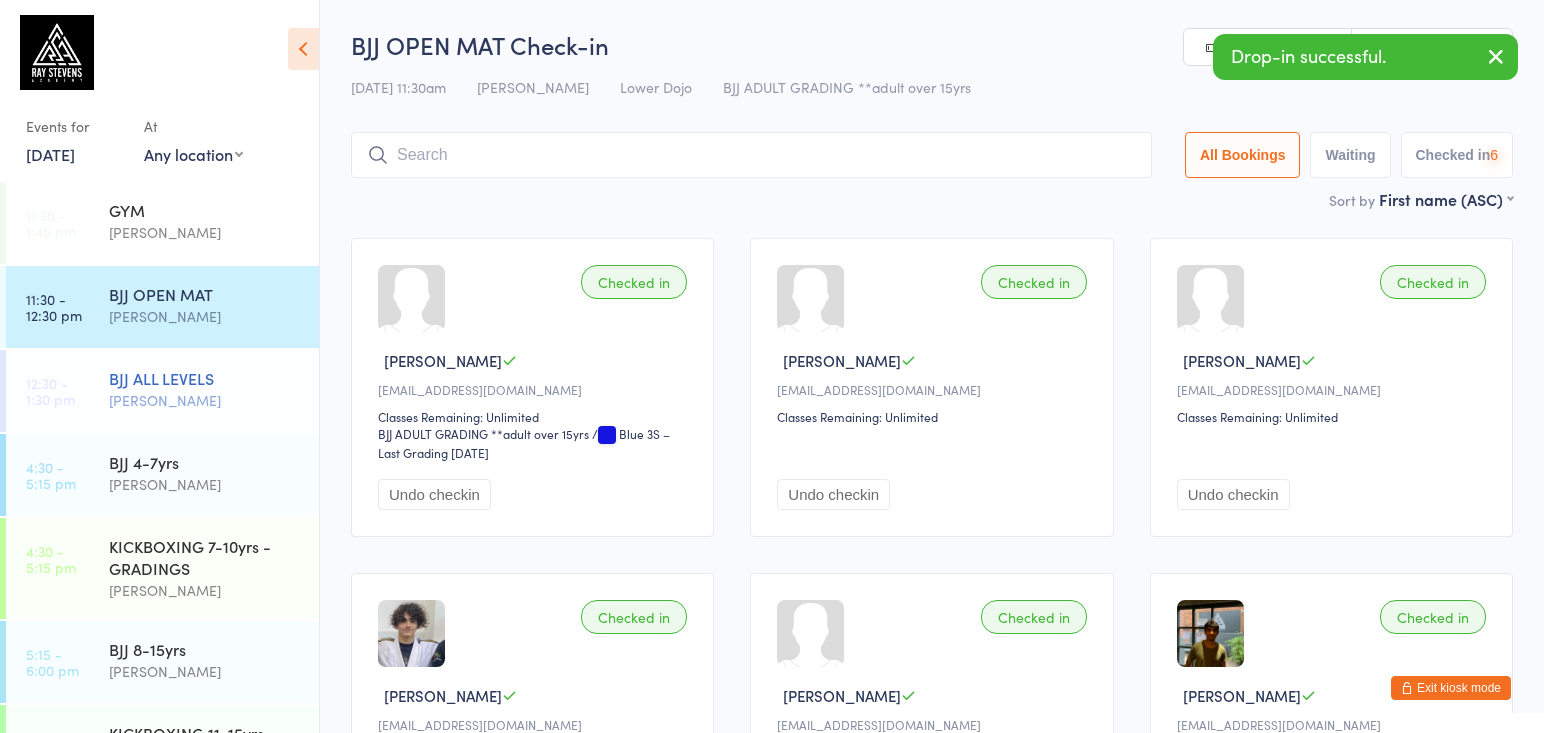 drag, startPoint x: 195, startPoint y: 358, endPoint x: 236, endPoint y: 370, distance: 42.72002 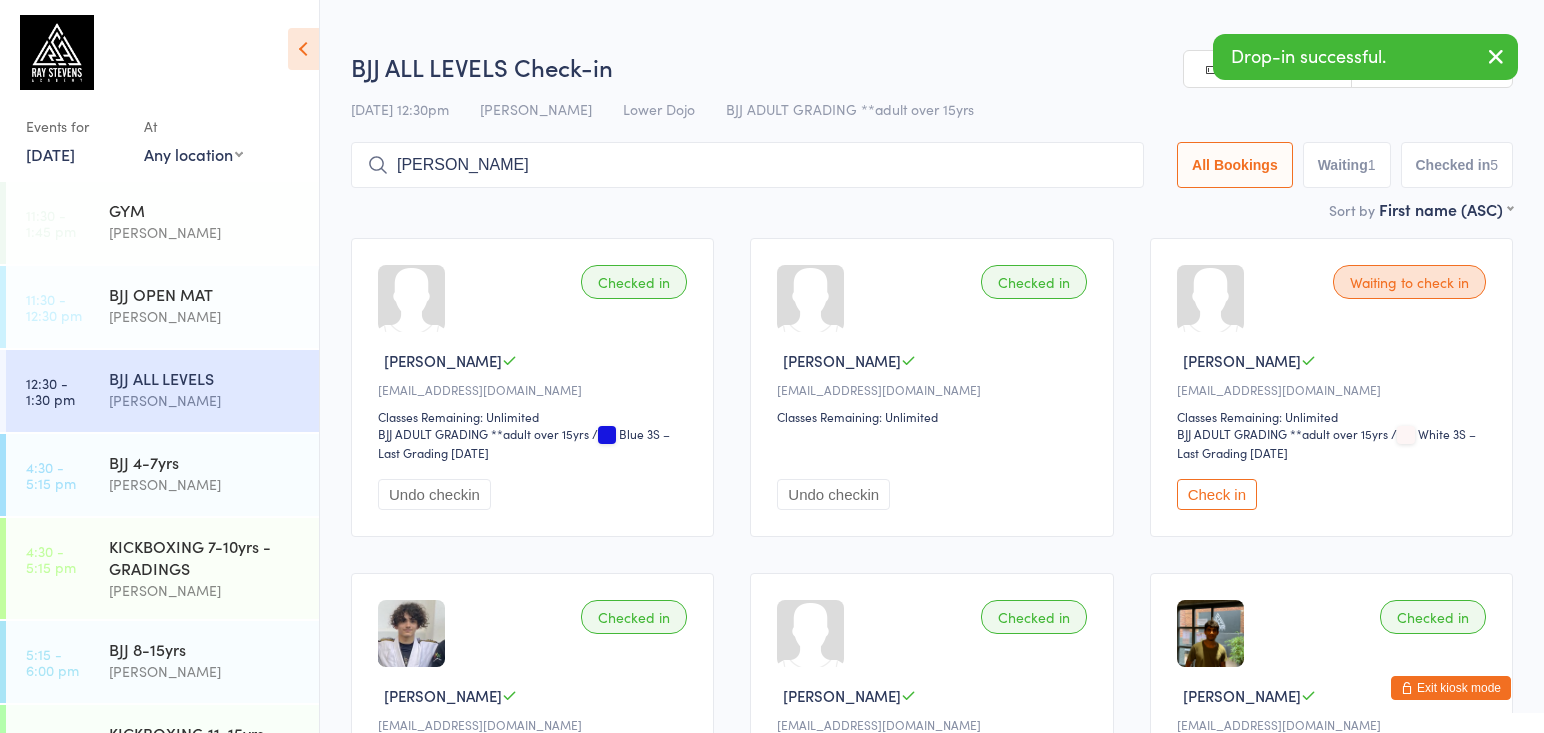 type on "chris hadrill" 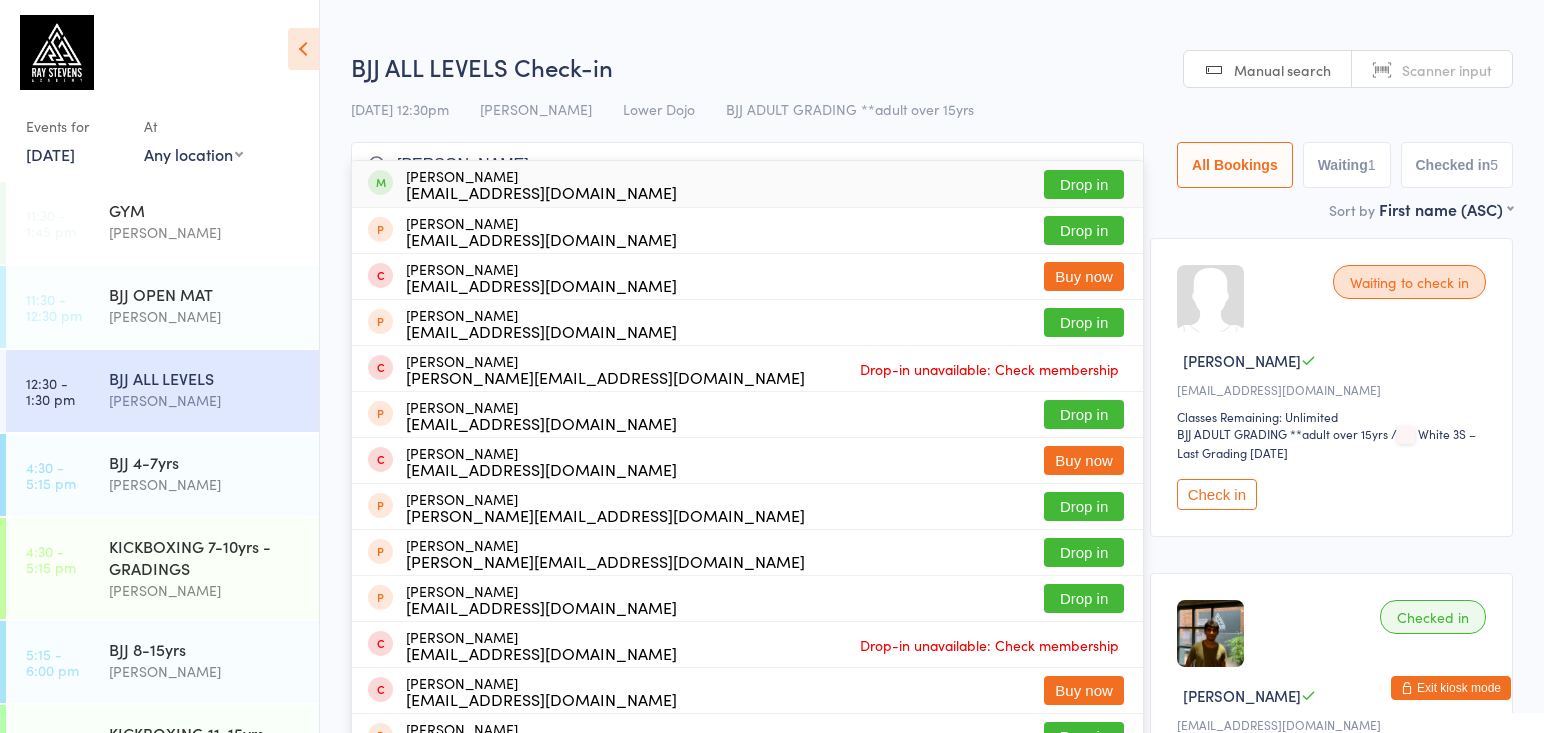 type 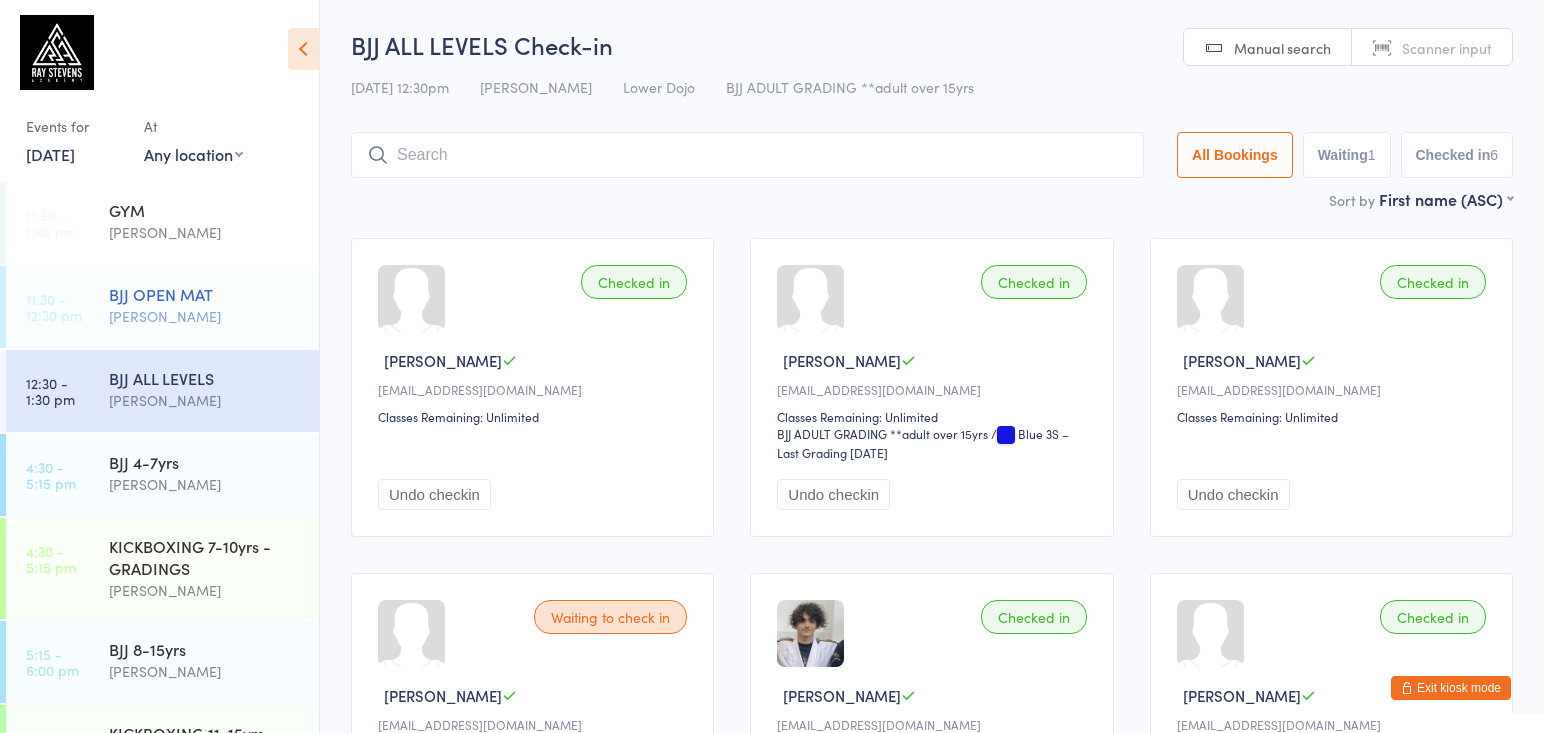 click on "11:30 - 12:30 pm BJJ OPEN MAT Thomas Buckmaster" at bounding box center [162, 307] 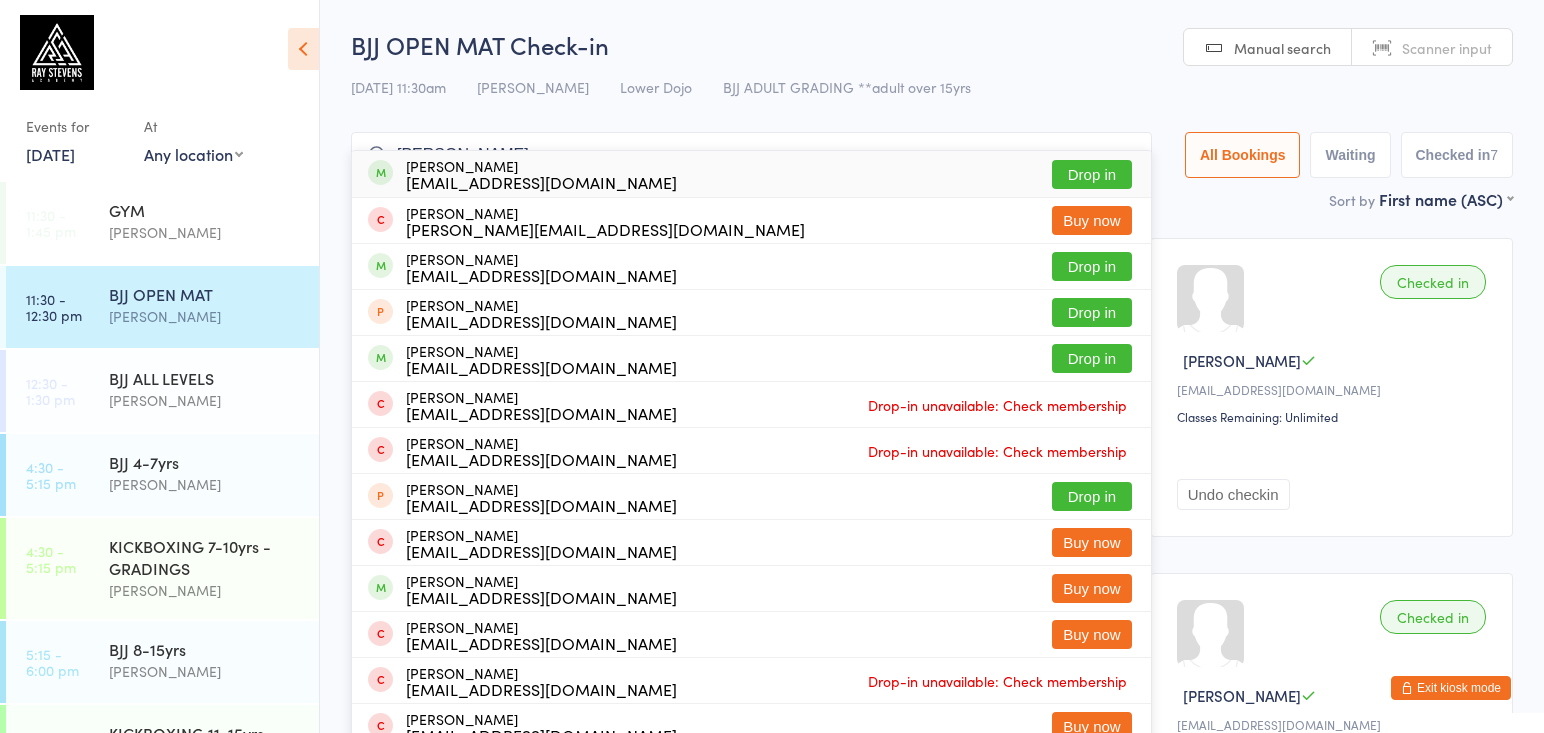 type on "harry thweaites" 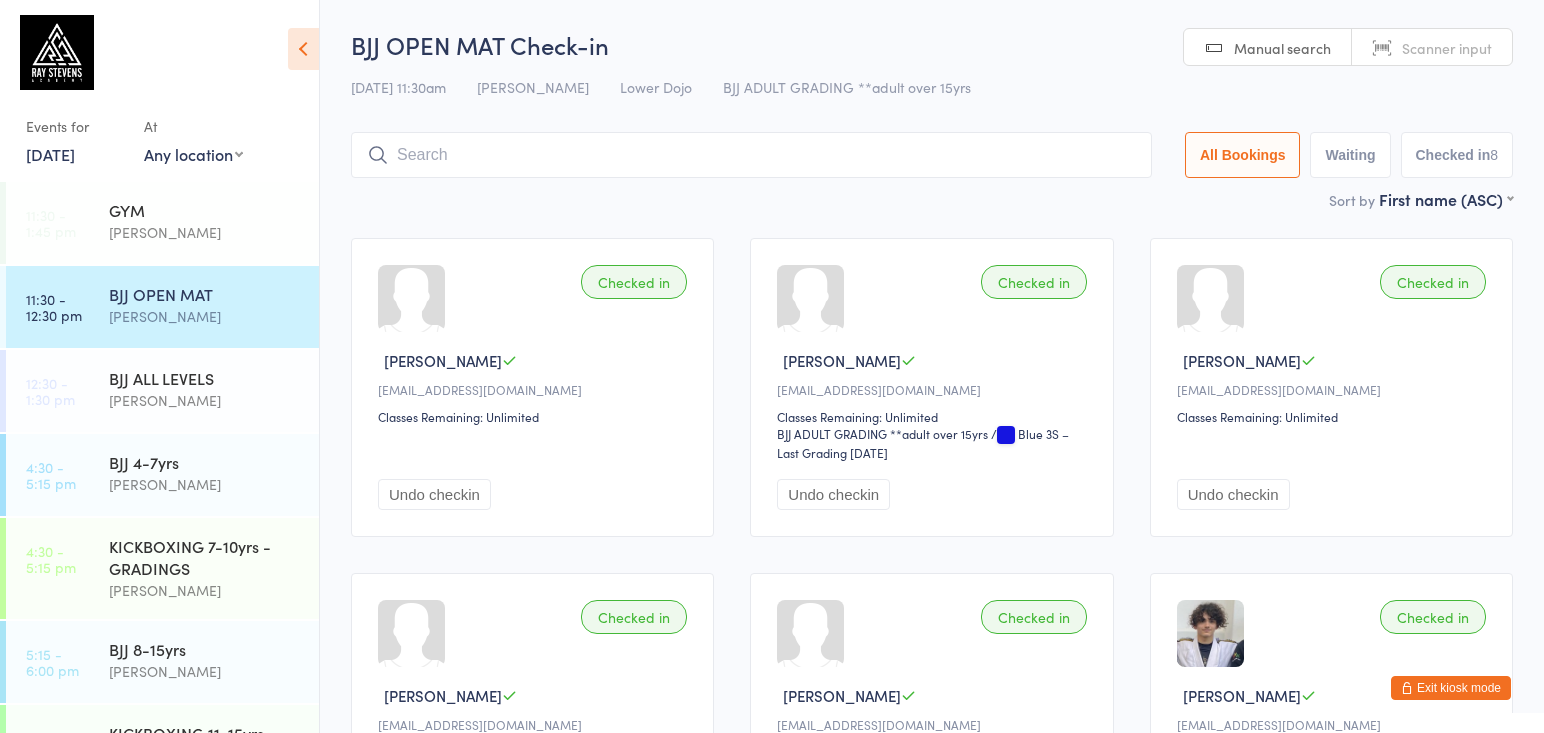 drag, startPoint x: 236, startPoint y: 380, endPoint x: 289, endPoint y: 347, distance: 62.433964 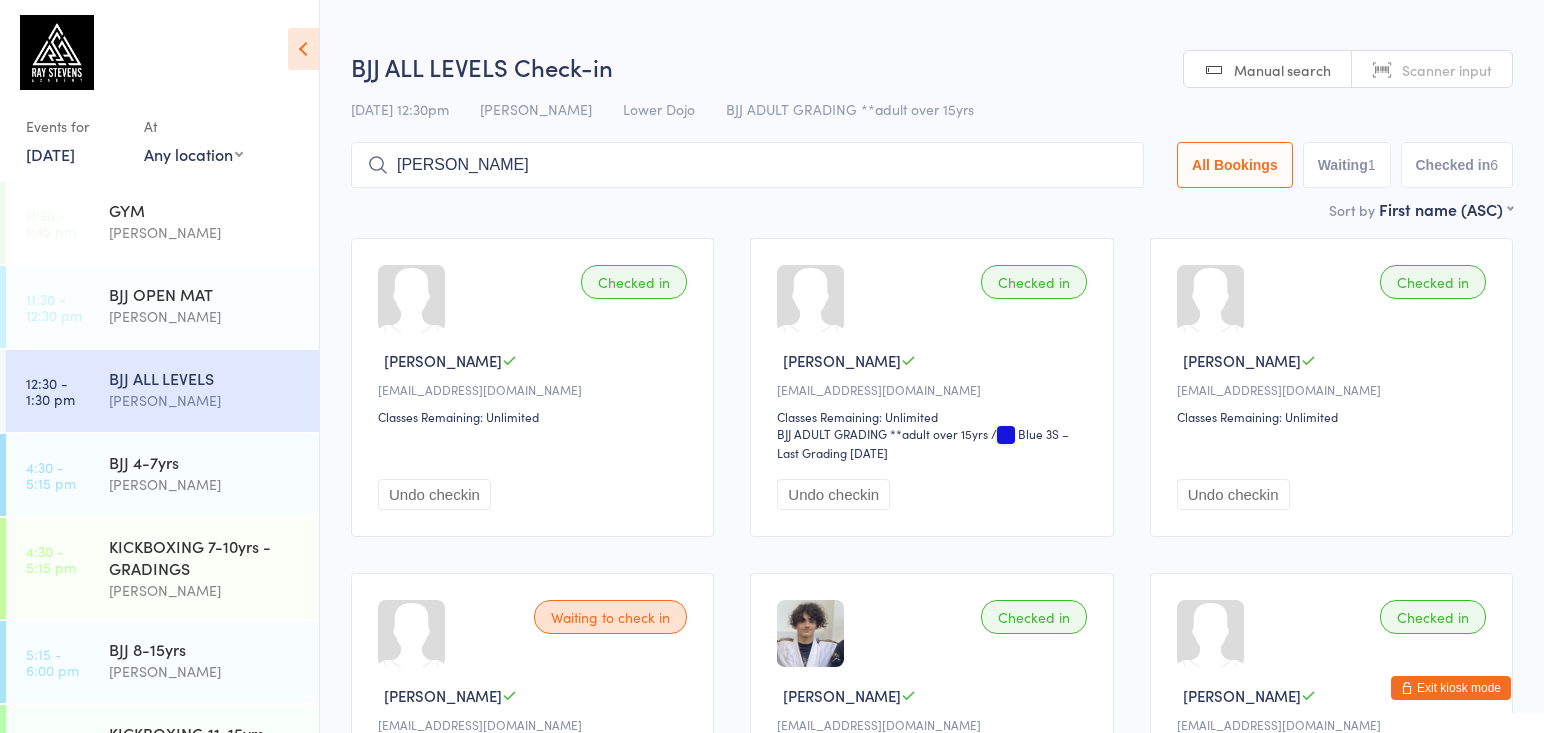 type on "harry thwaite" 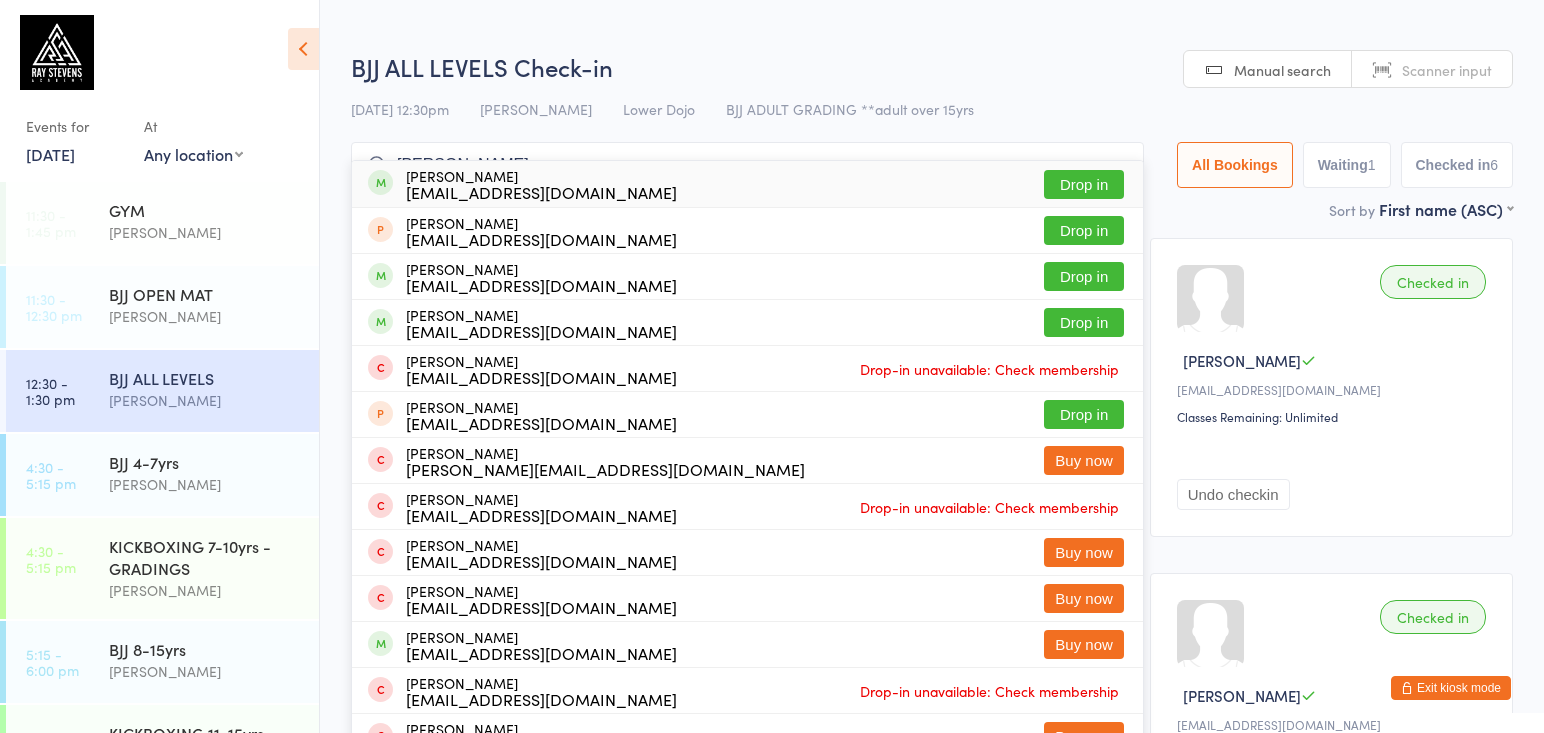type 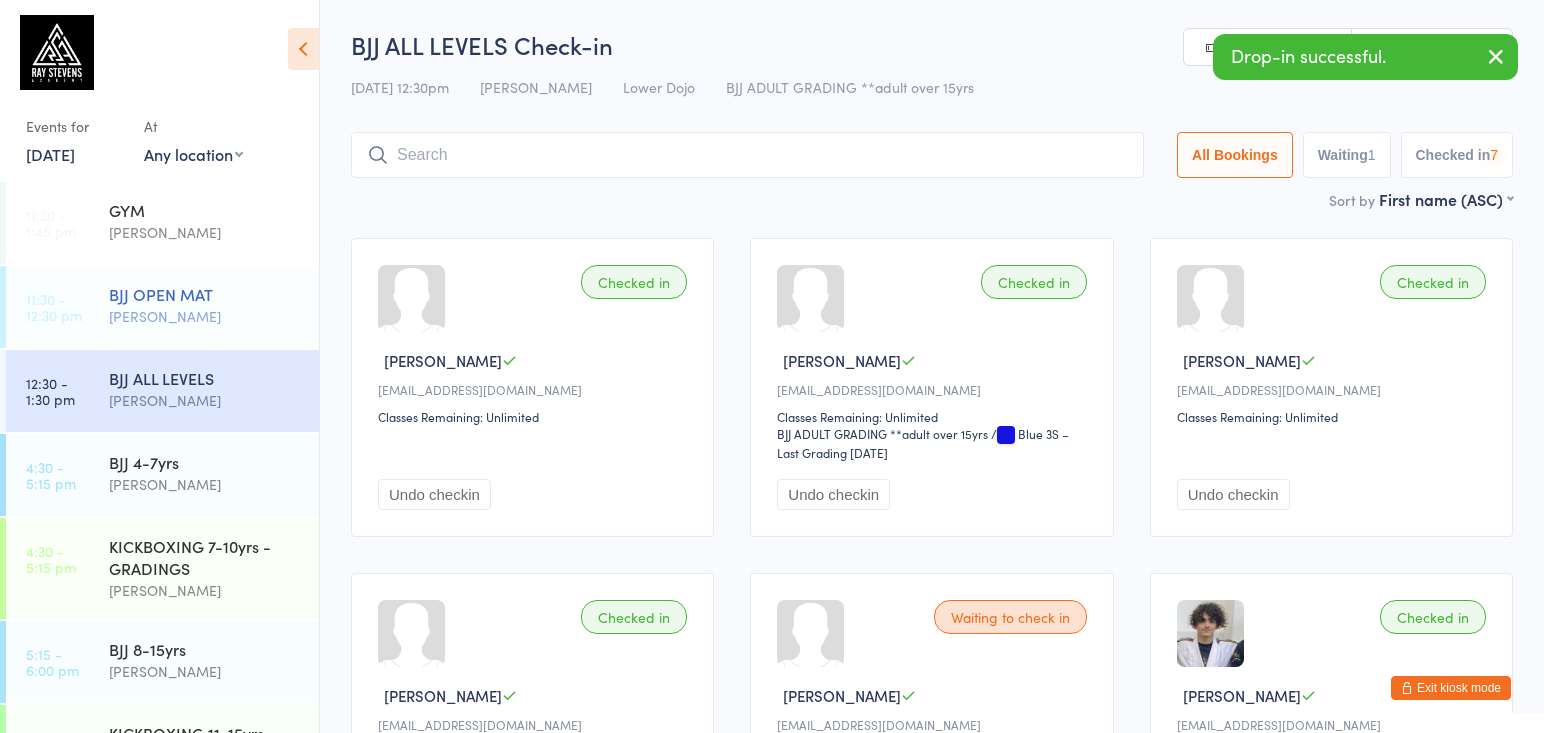 click on "BJJ OPEN MAT" at bounding box center [205, 294] 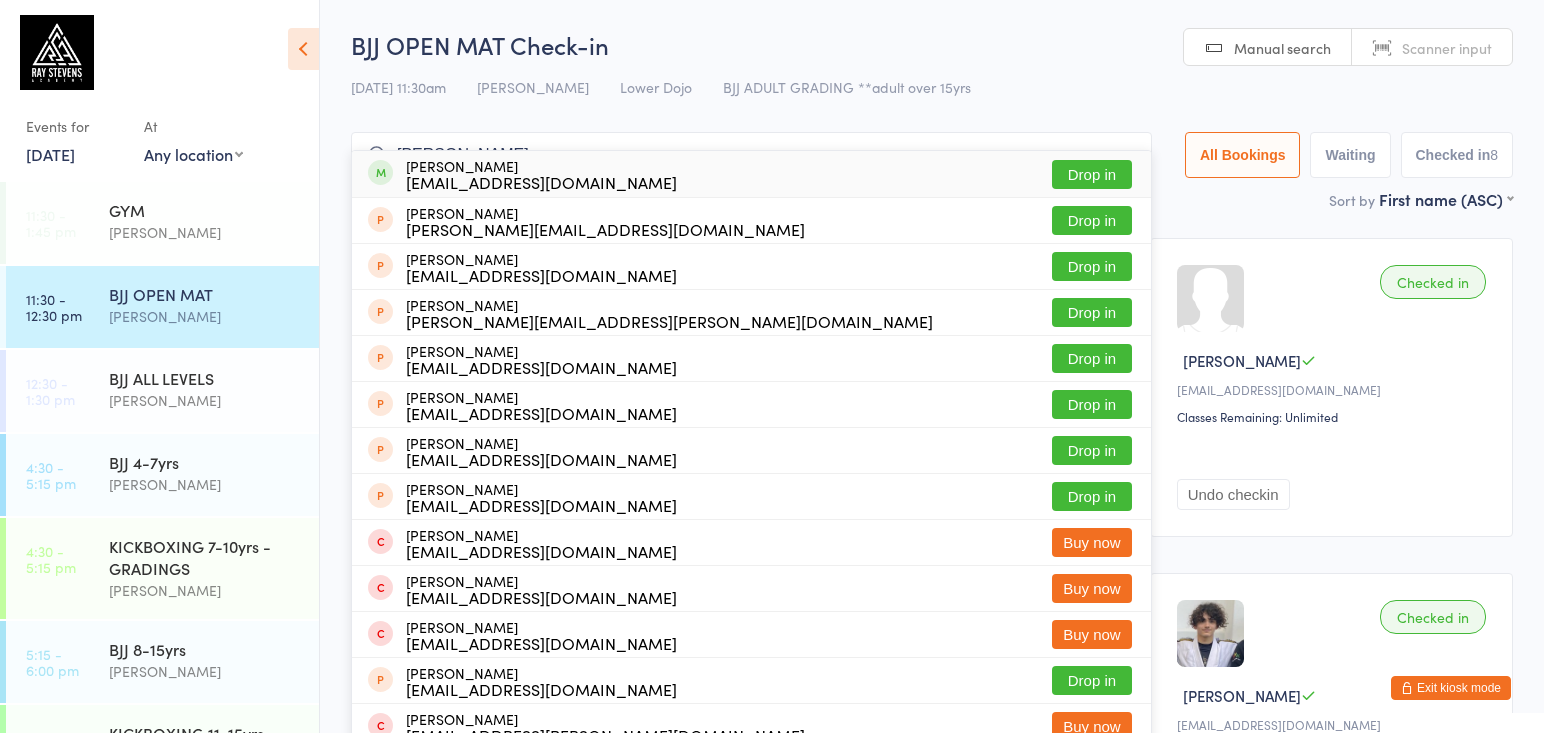 type on "alex smith" 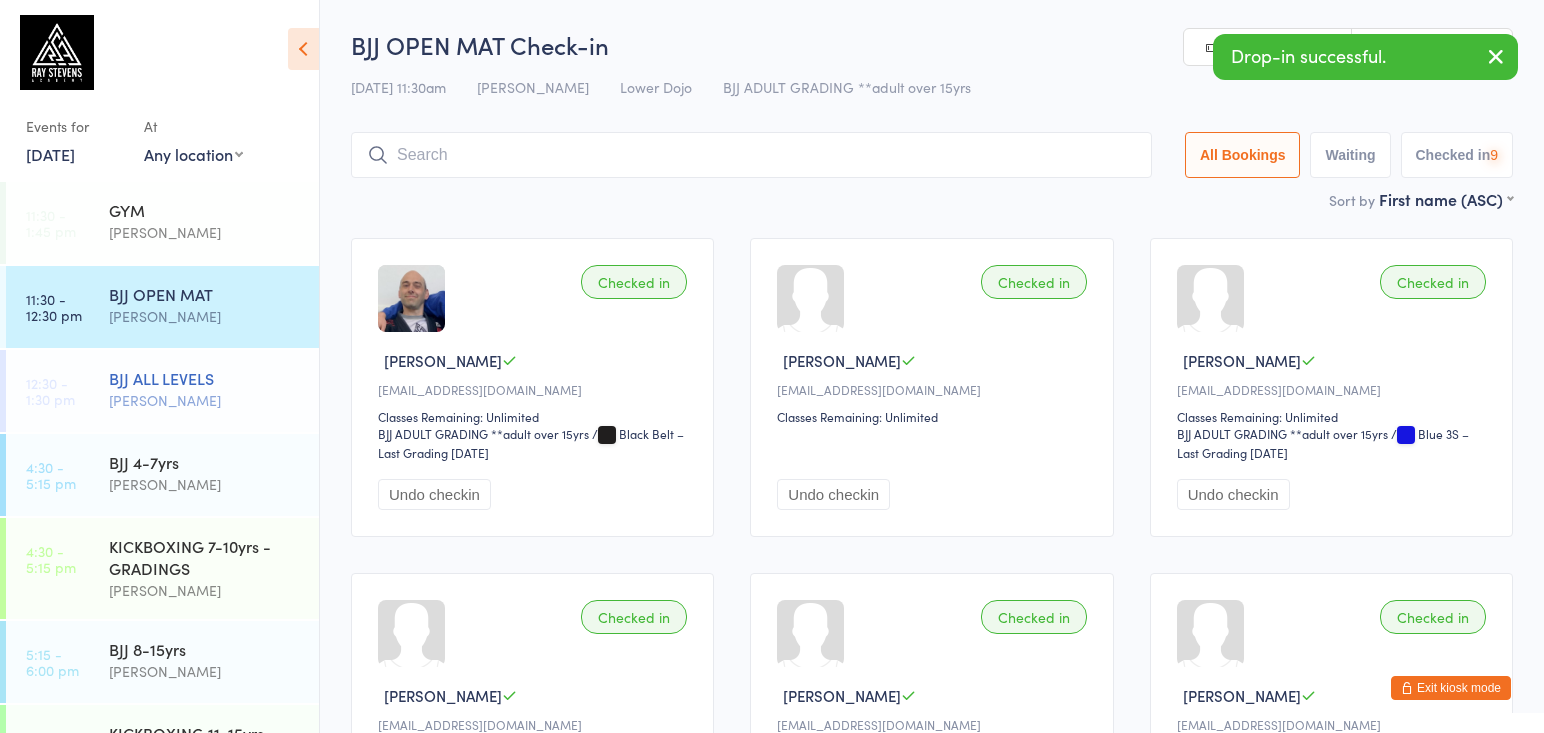 click on "BJJ ALL LEVELS" at bounding box center (205, 378) 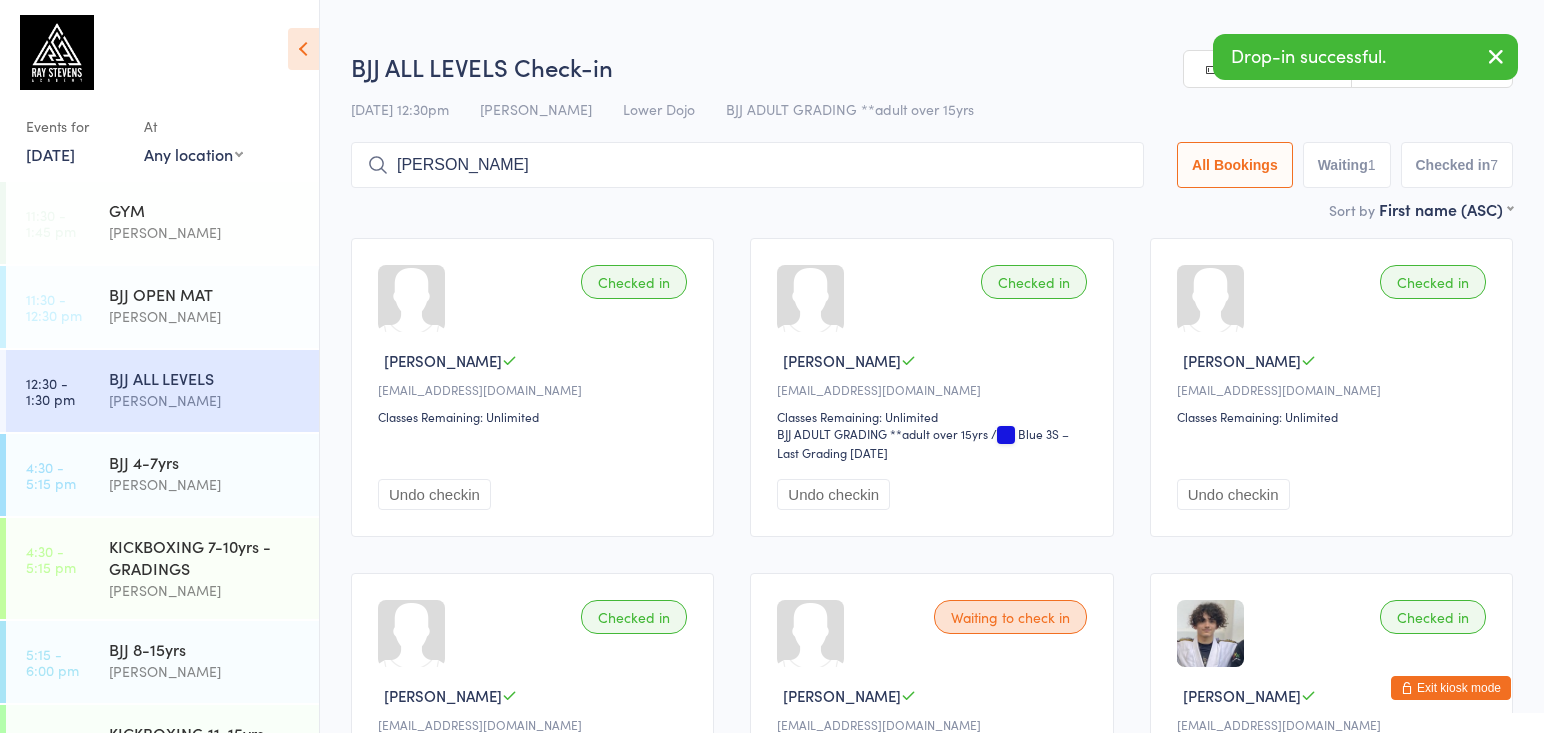 type on "alex smith" 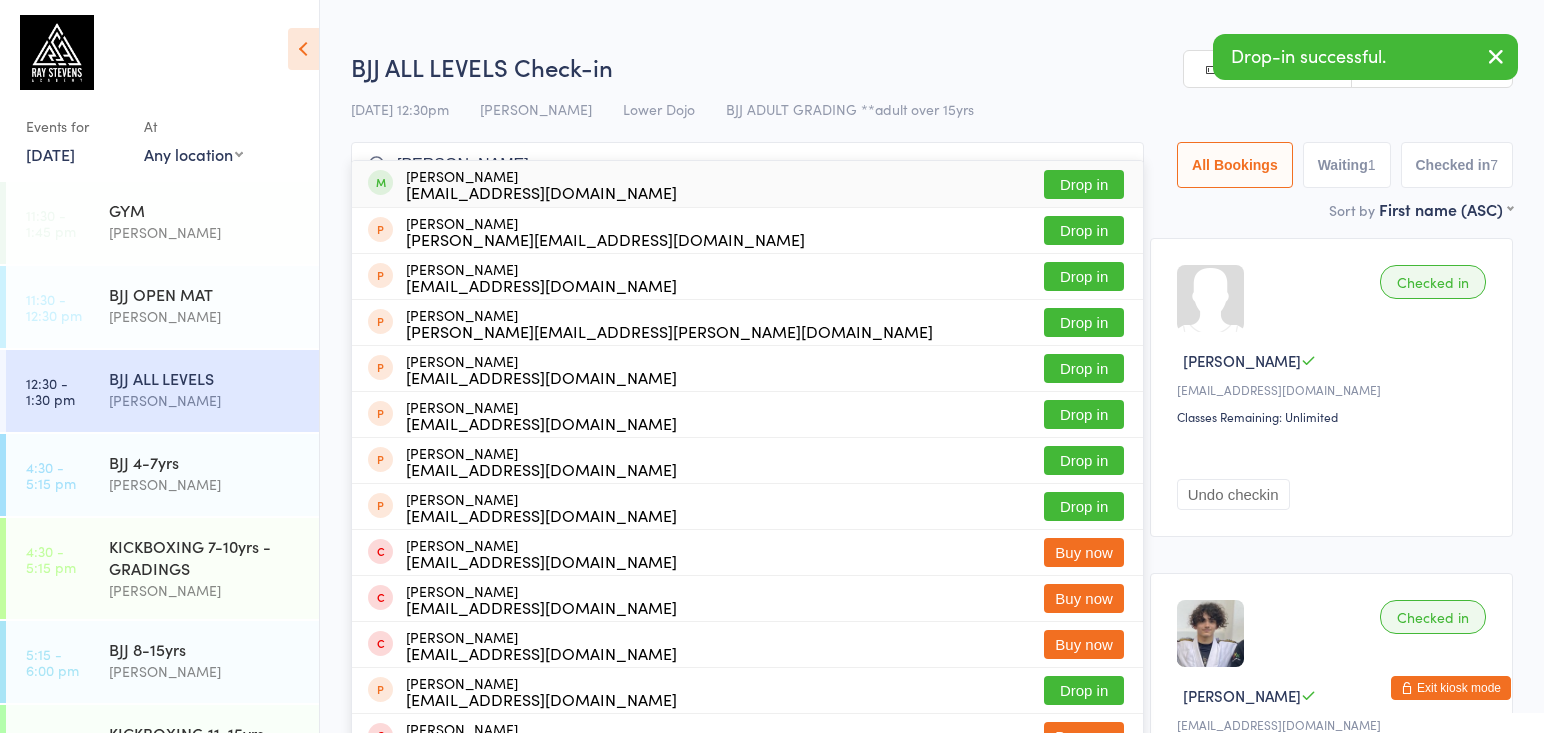 type 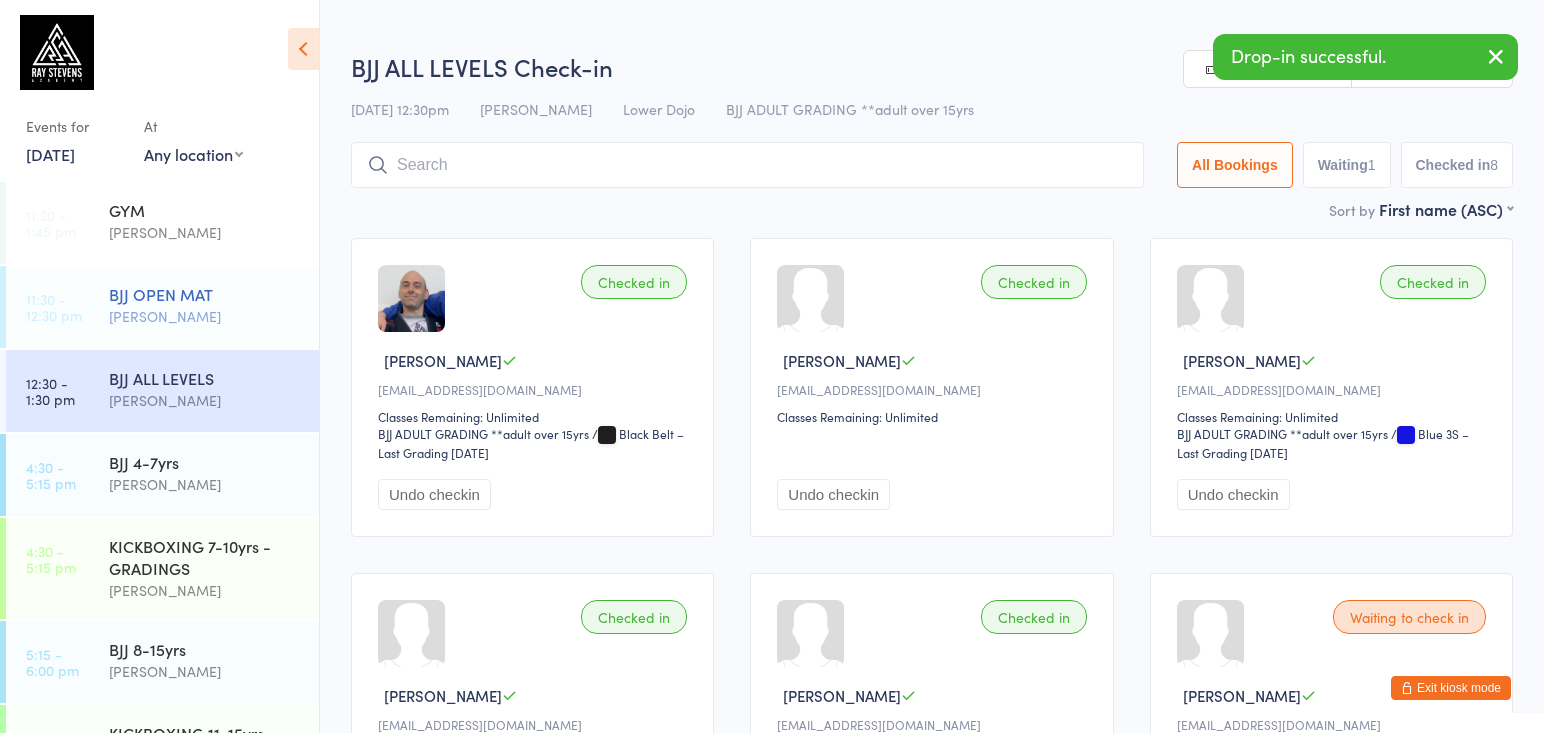 click on "[PERSON_NAME]" at bounding box center [205, 316] 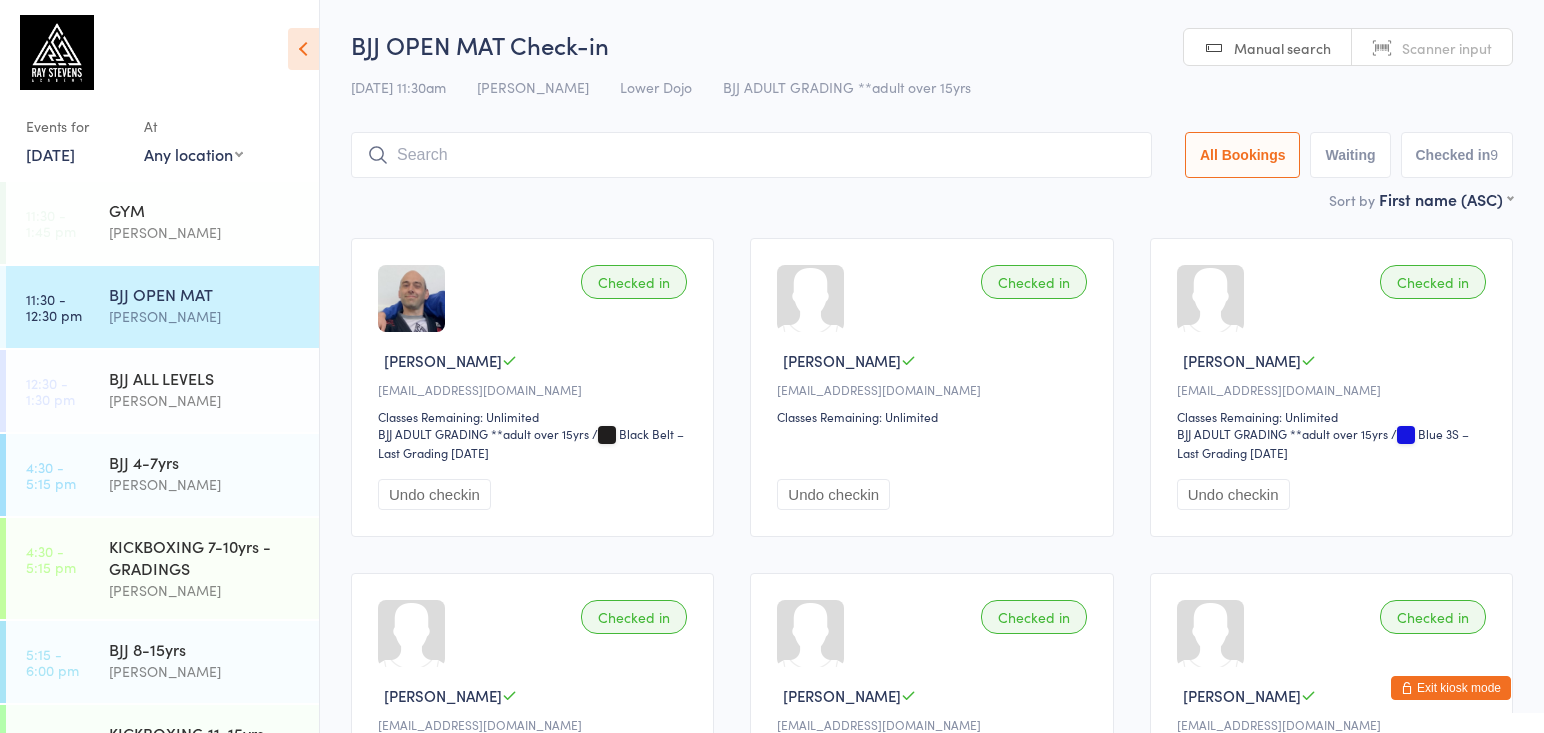click on "BJJ OPEN MAT Check-in" at bounding box center [932, 44] 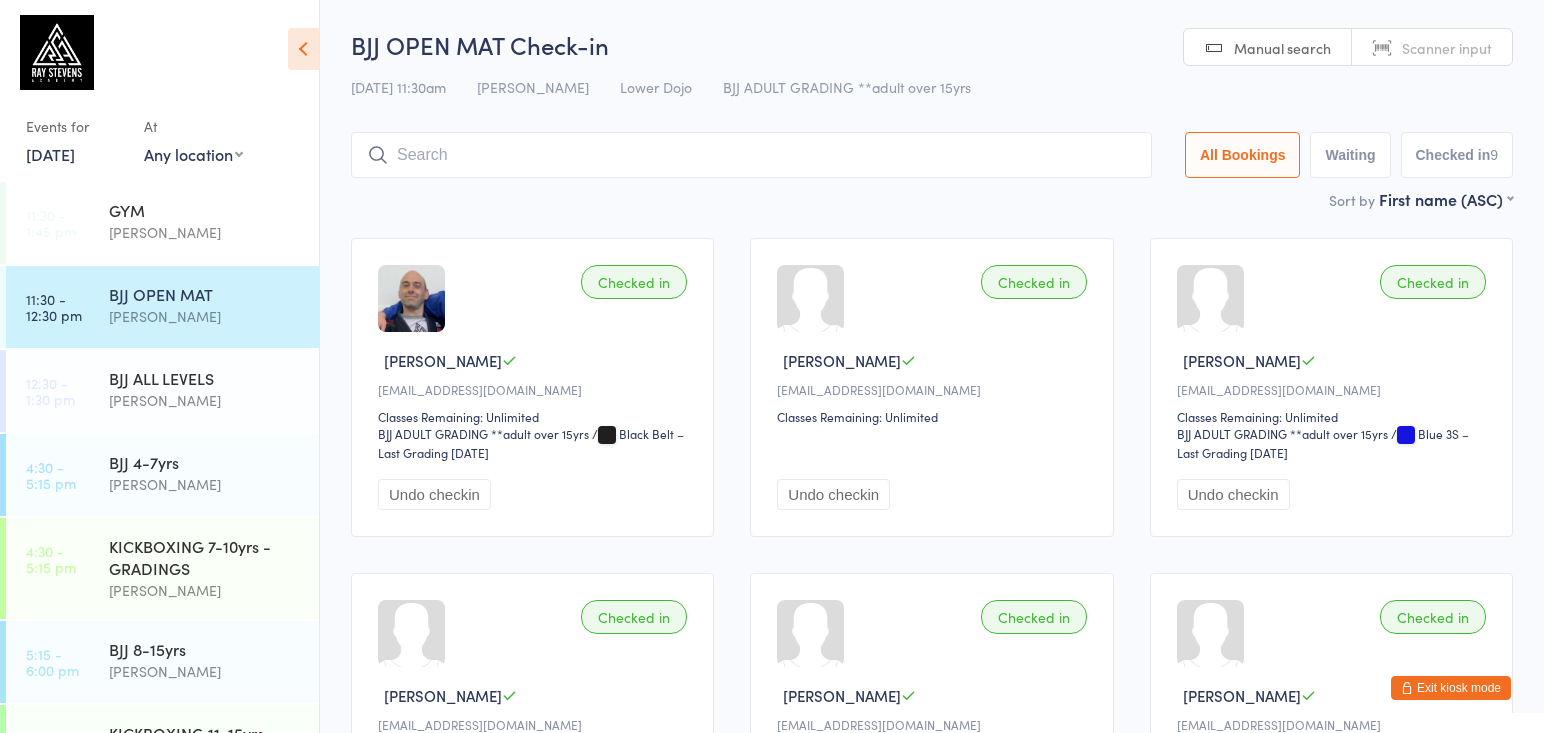 scroll, scrollTop: -1, scrollLeft: 0, axis: vertical 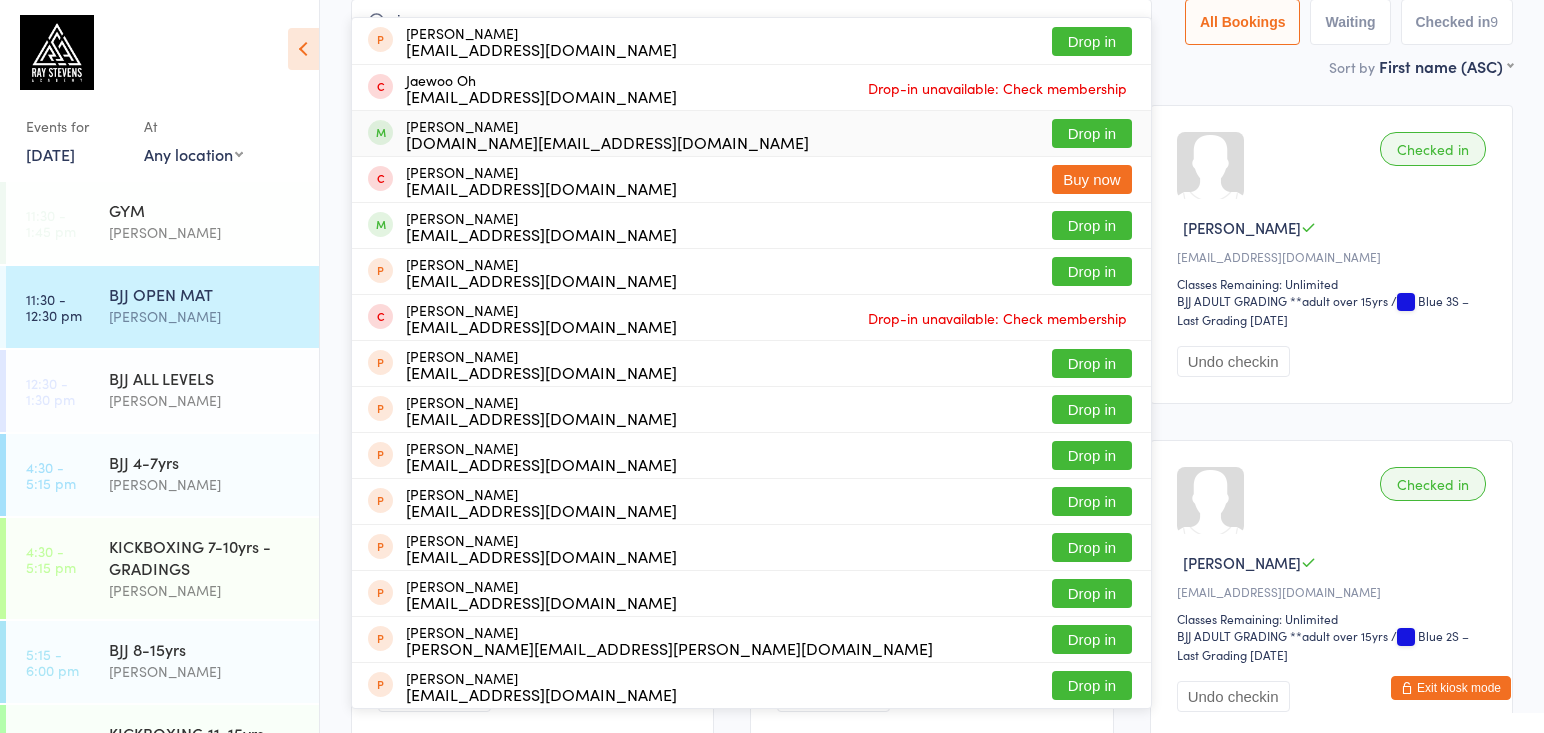 type on "jae" 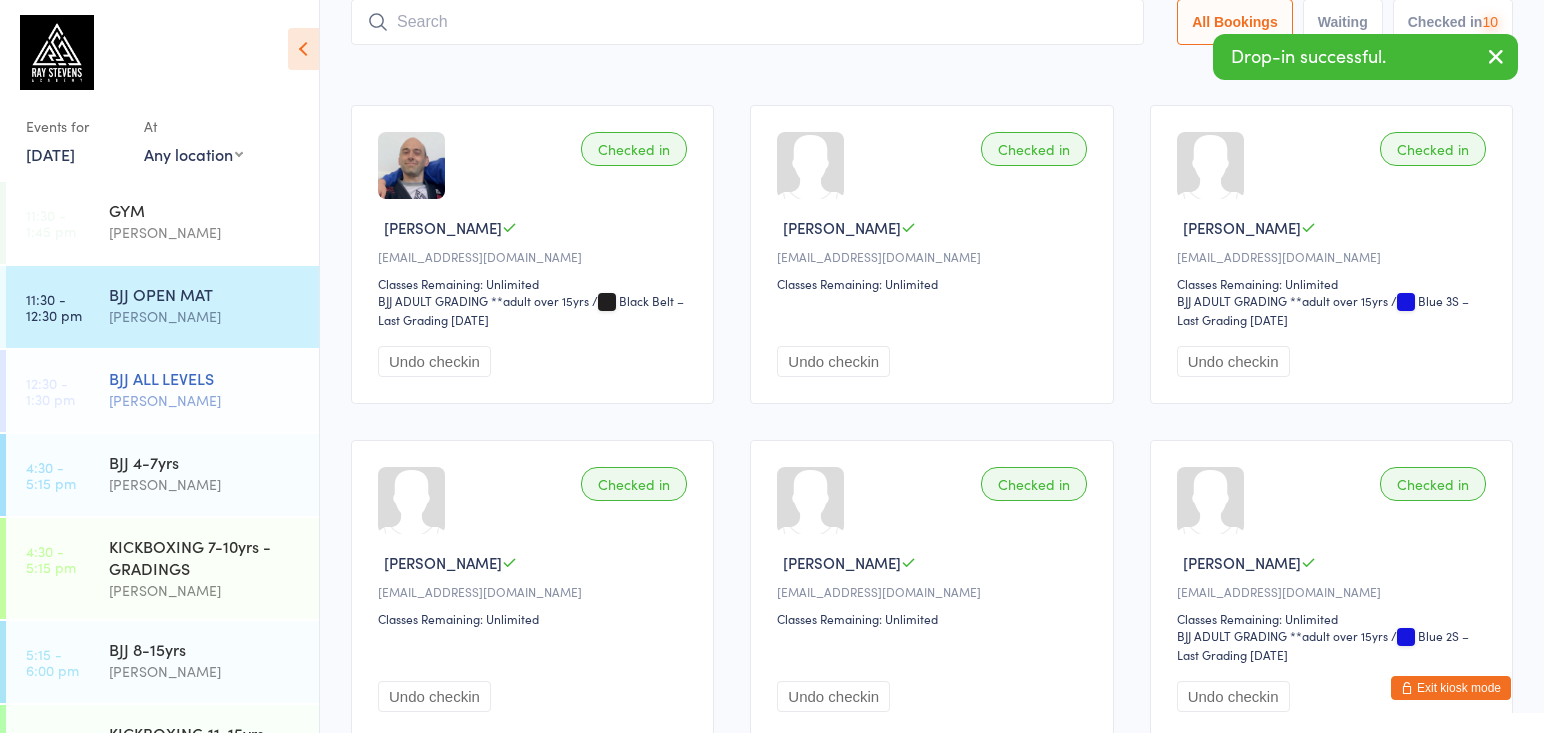 drag, startPoint x: 235, startPoint y: 379, endPoint x: 246, endPoint y: 381, distance: 11.18034 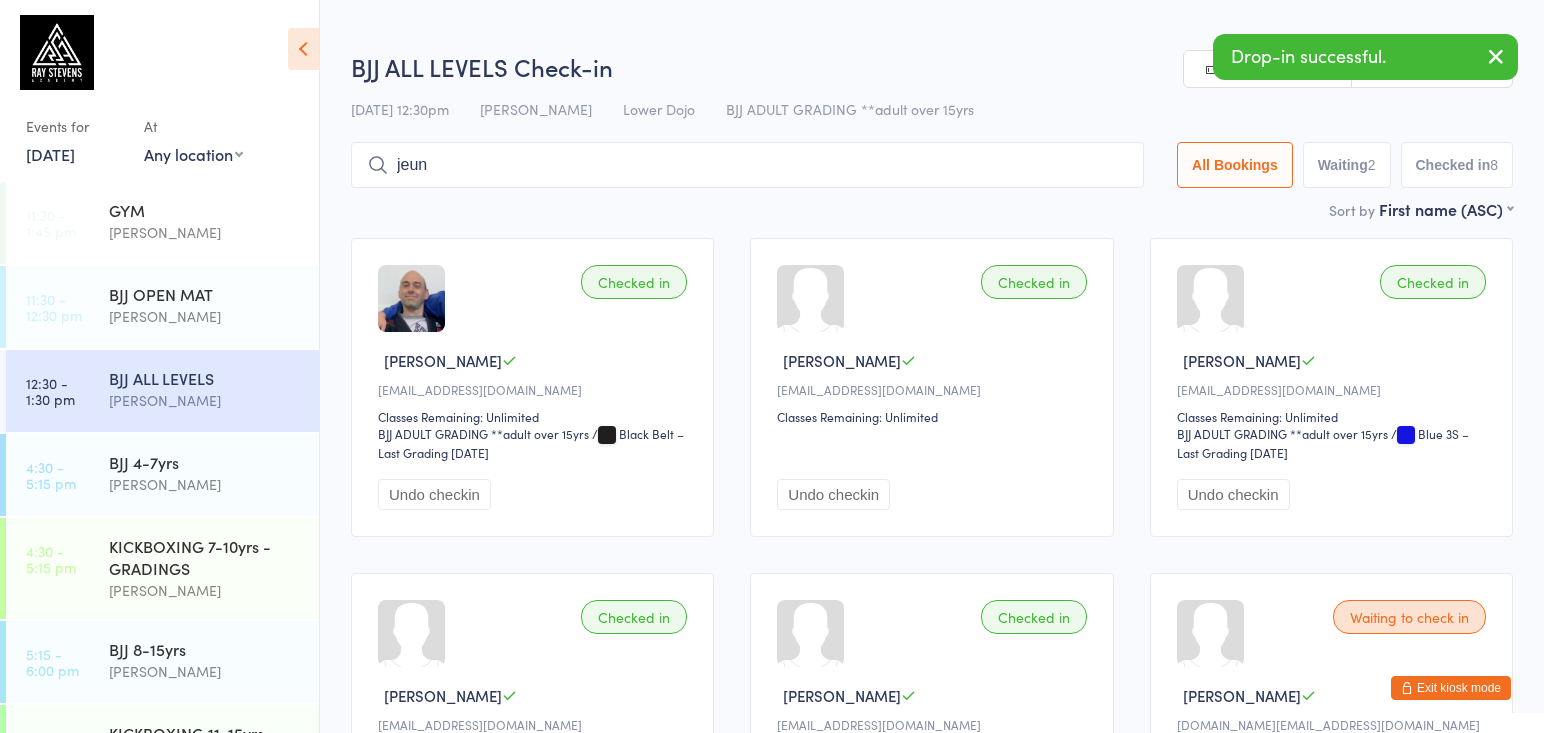 type on "jeung" 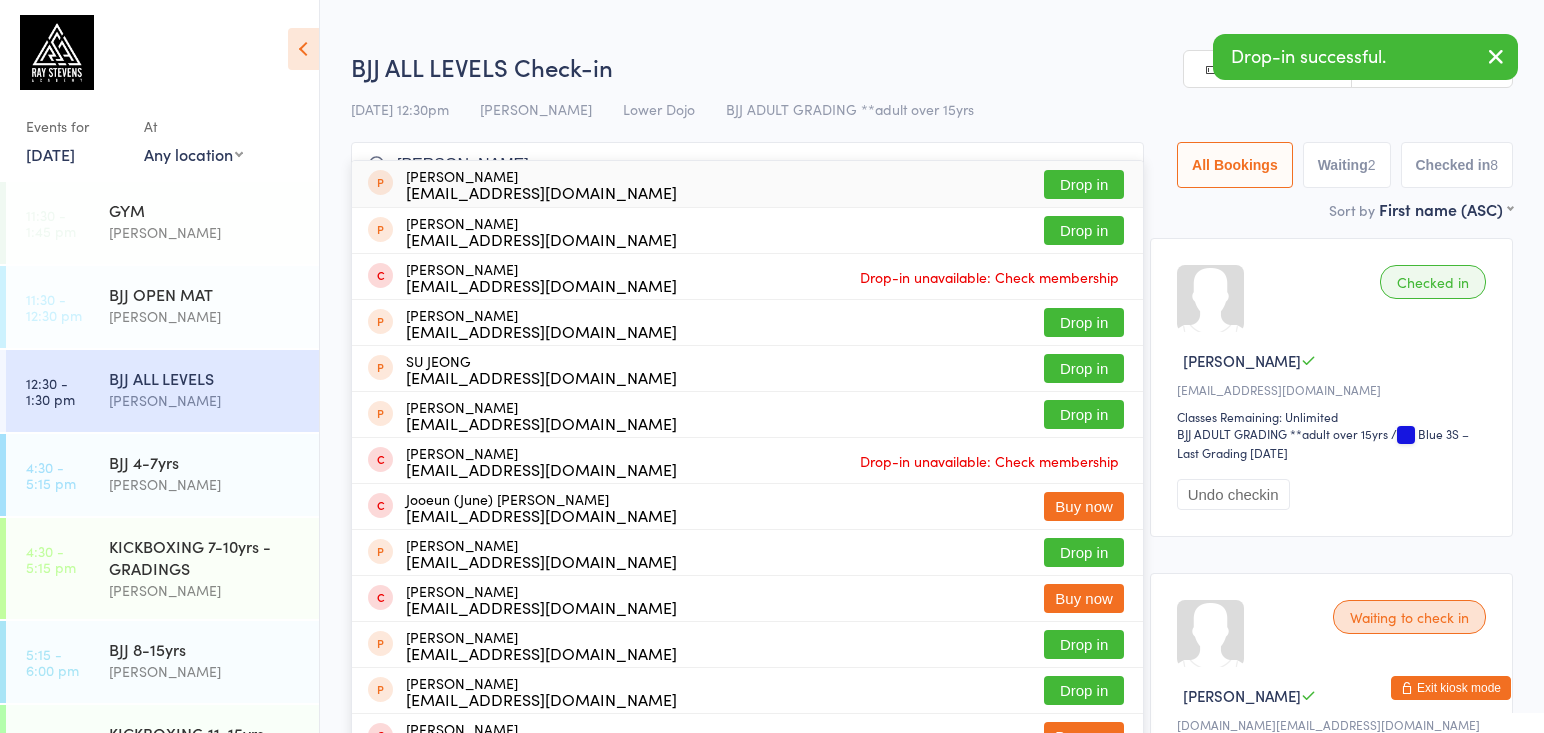 click on "jeung" at bounding box center (747, 165) 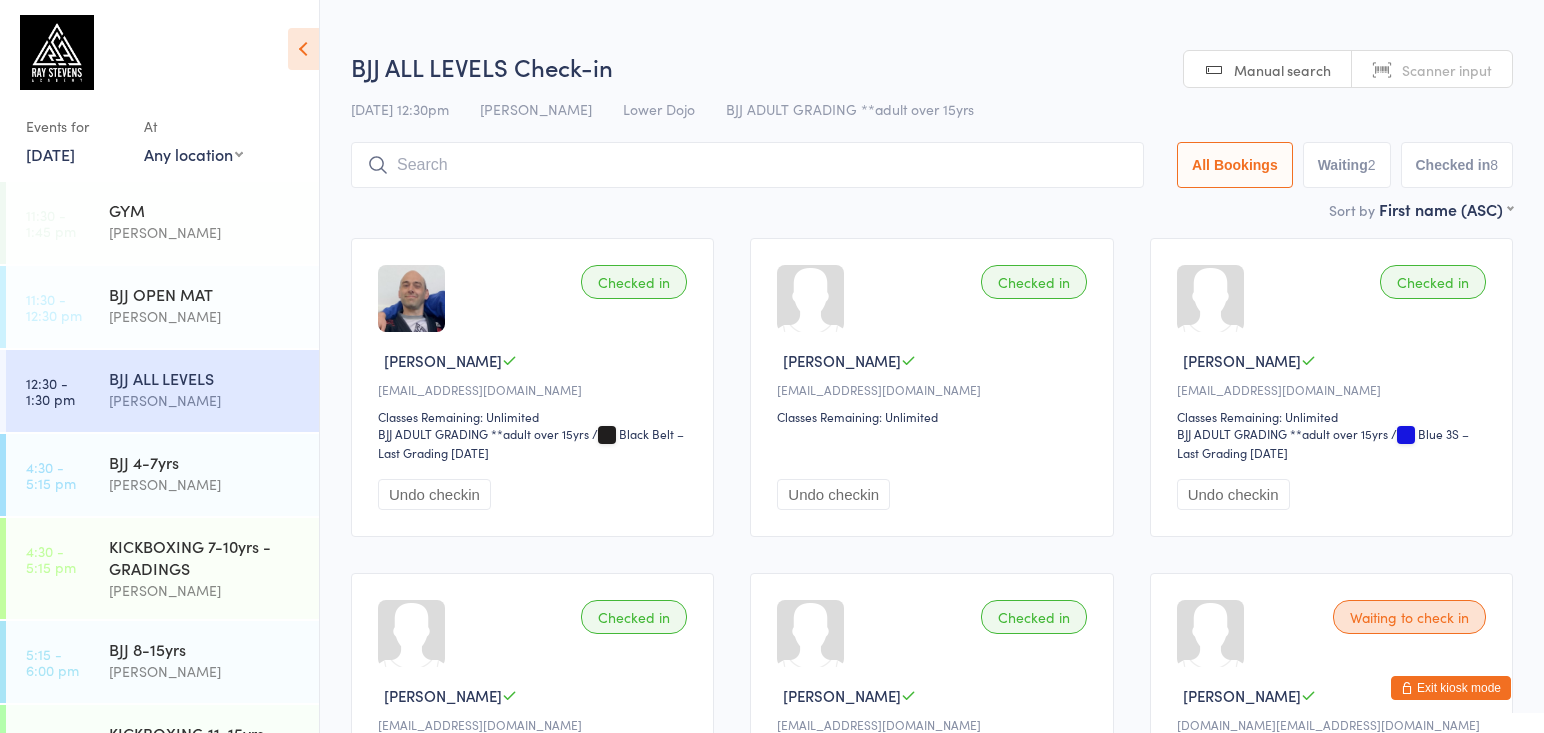 scroll, scrollTop: 15, scrollLeft: 0, axis: vertical 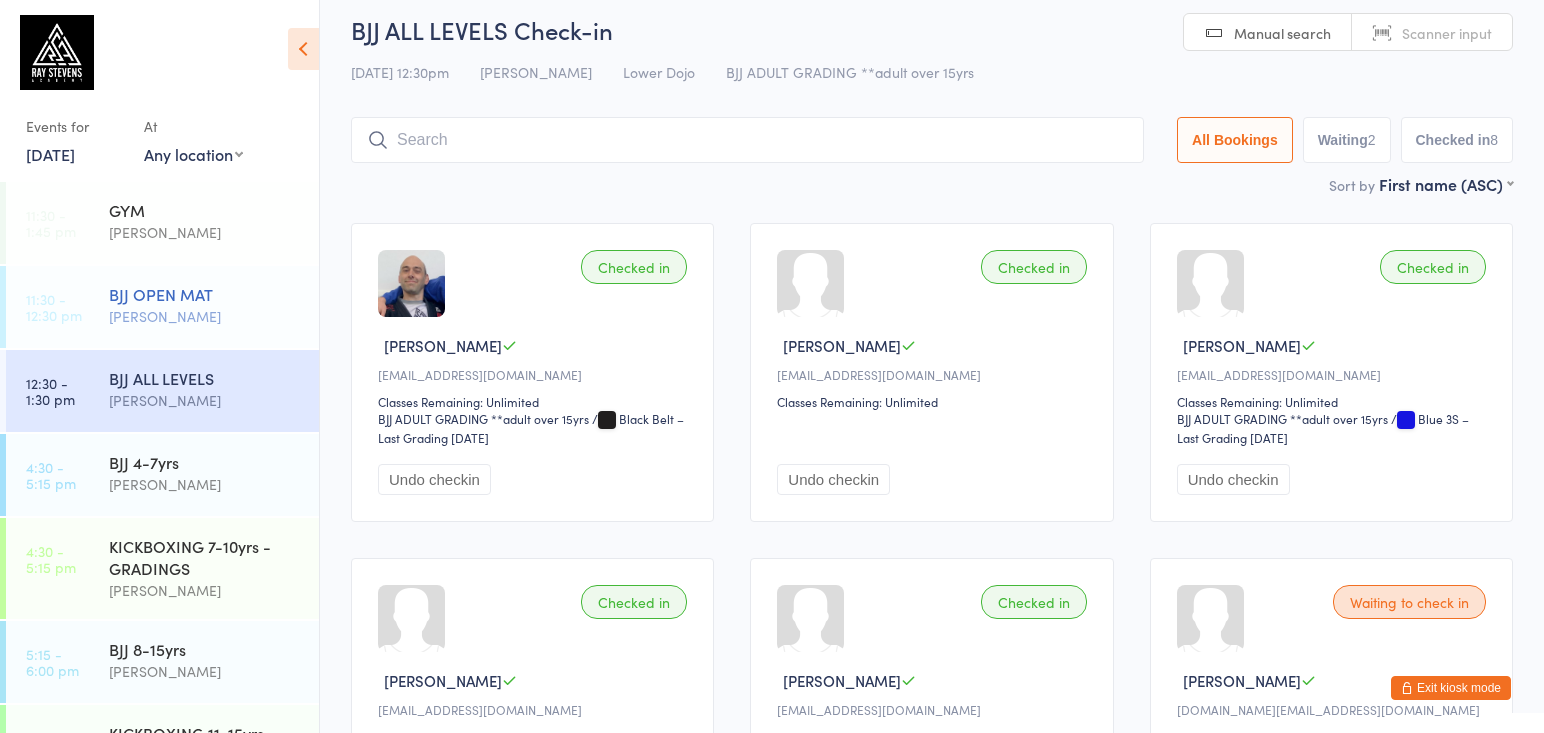 click on "BJJ OPEN MAT" at bounding box center (205, 294) 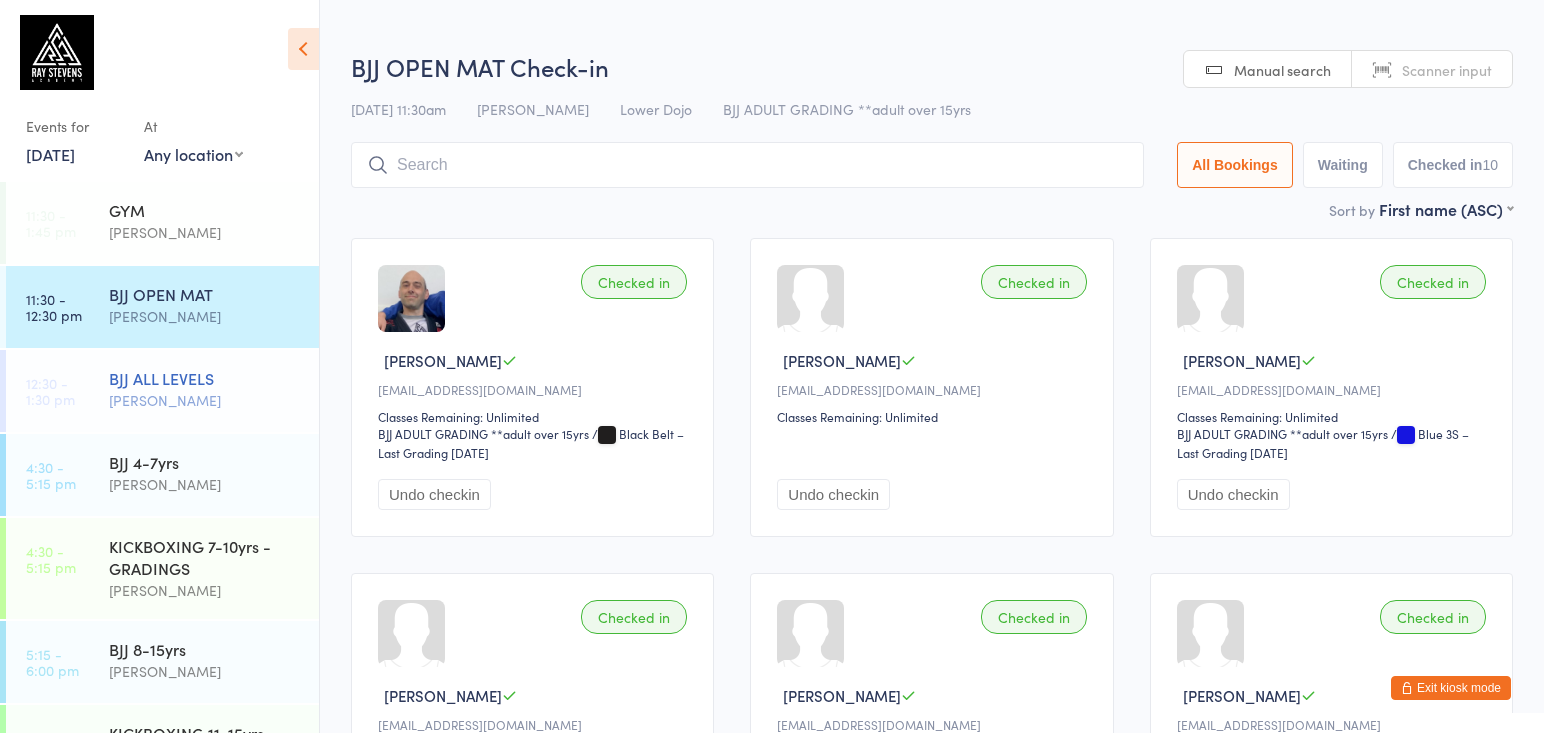 scroll, scrollTop: -2, scrollLeft: 0, axis: vertical 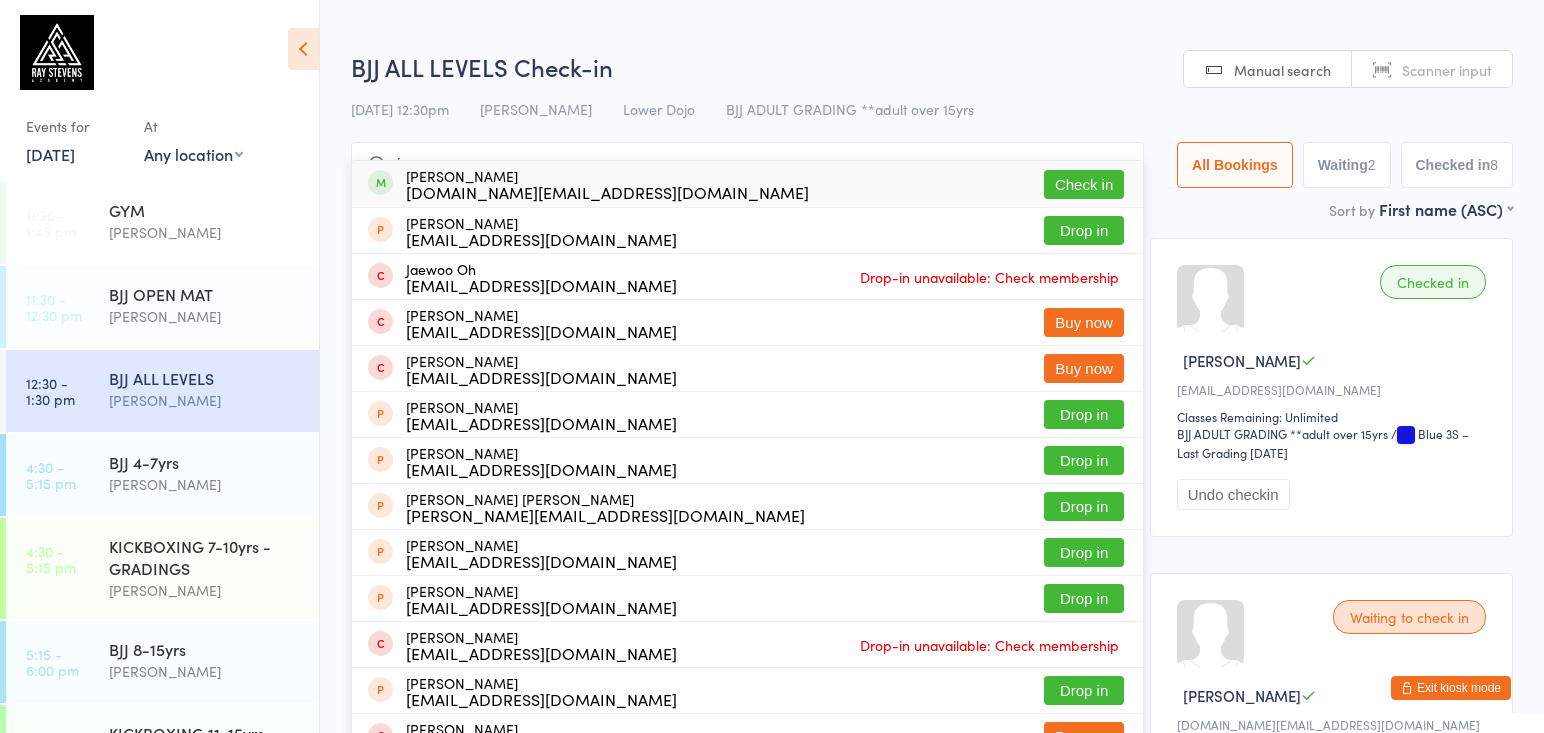 type on "jaeyeon" 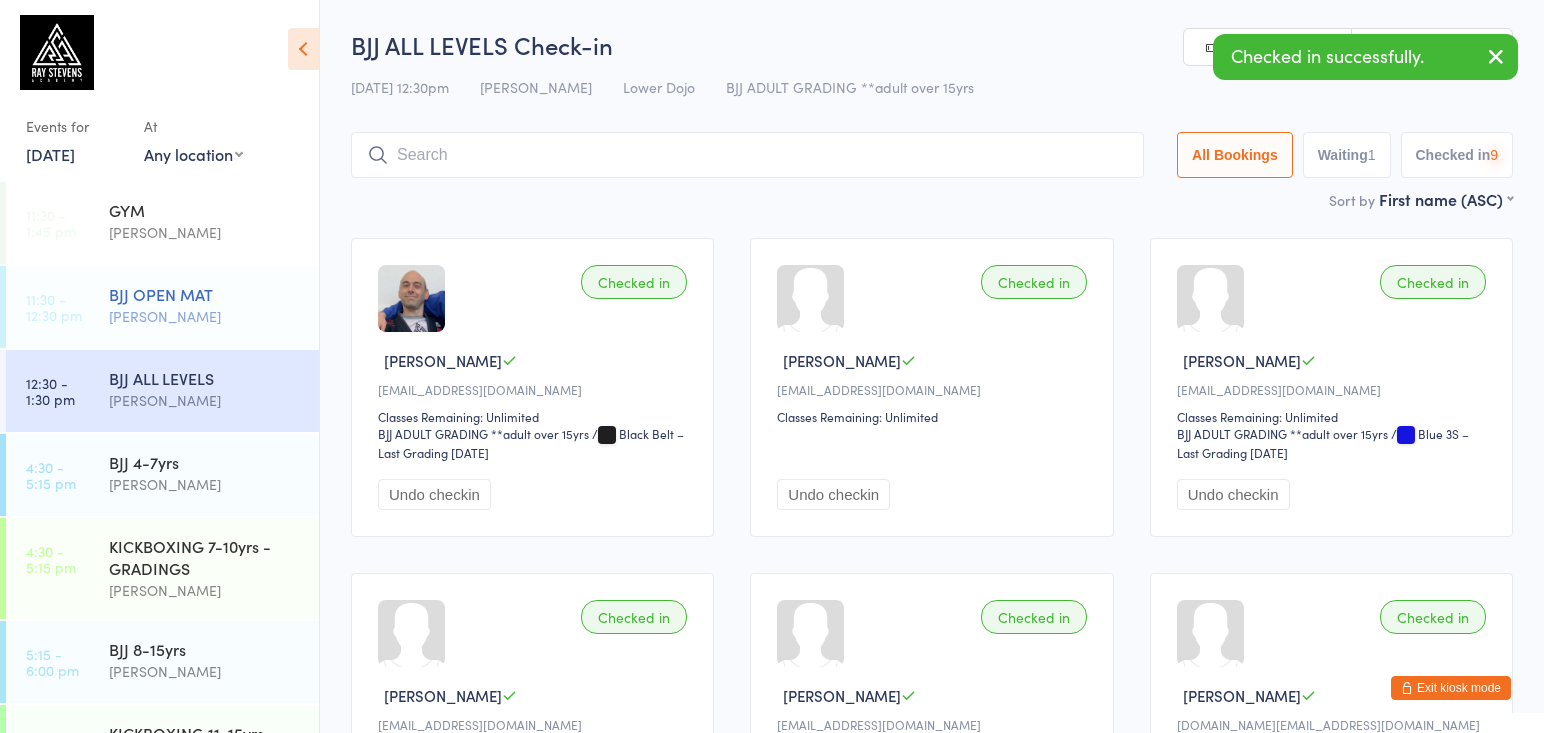 click on "[PERSON_NAME]" at bounding box center (205, 316) 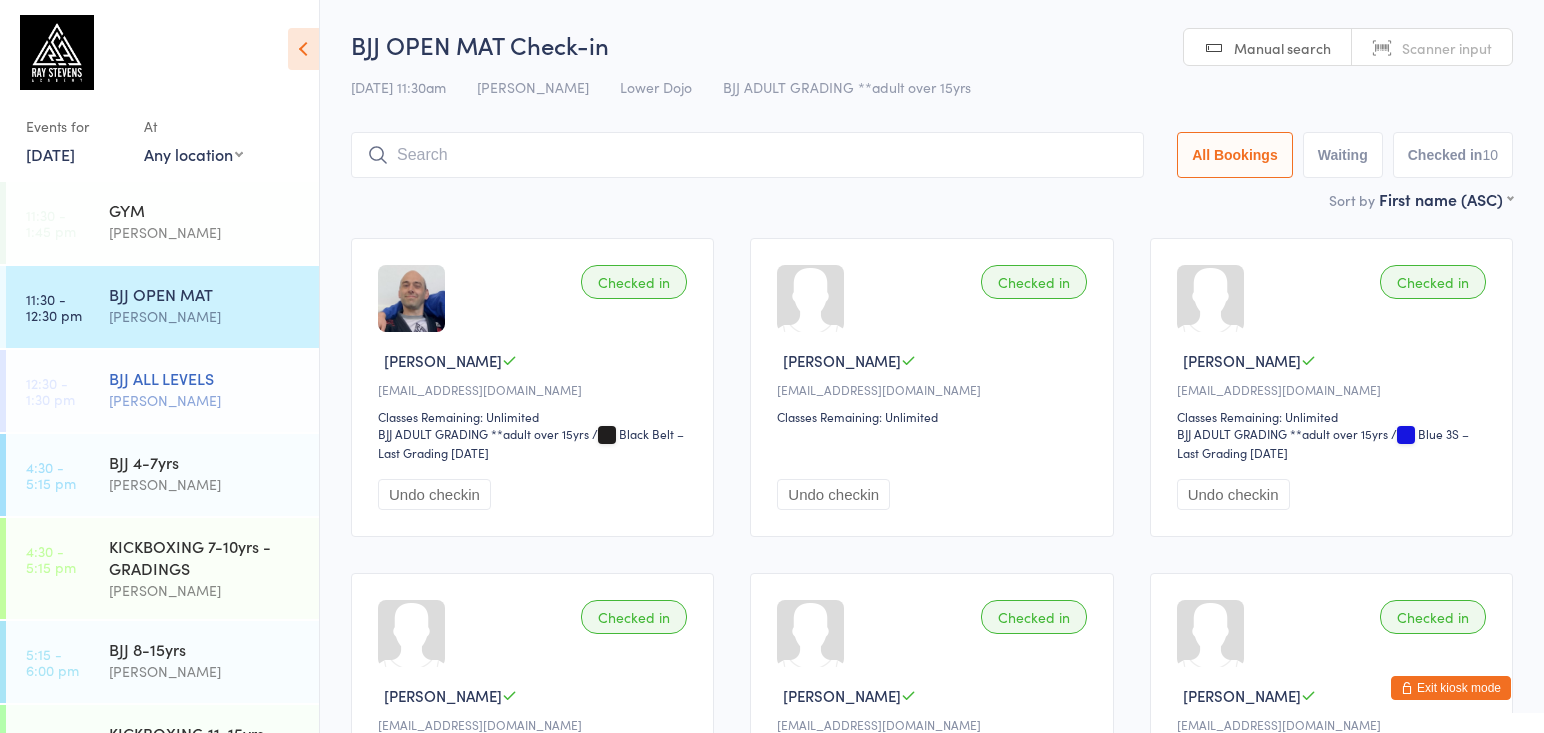 click on "BJJ ALL LEVELS" at bounding box center (205, 378) 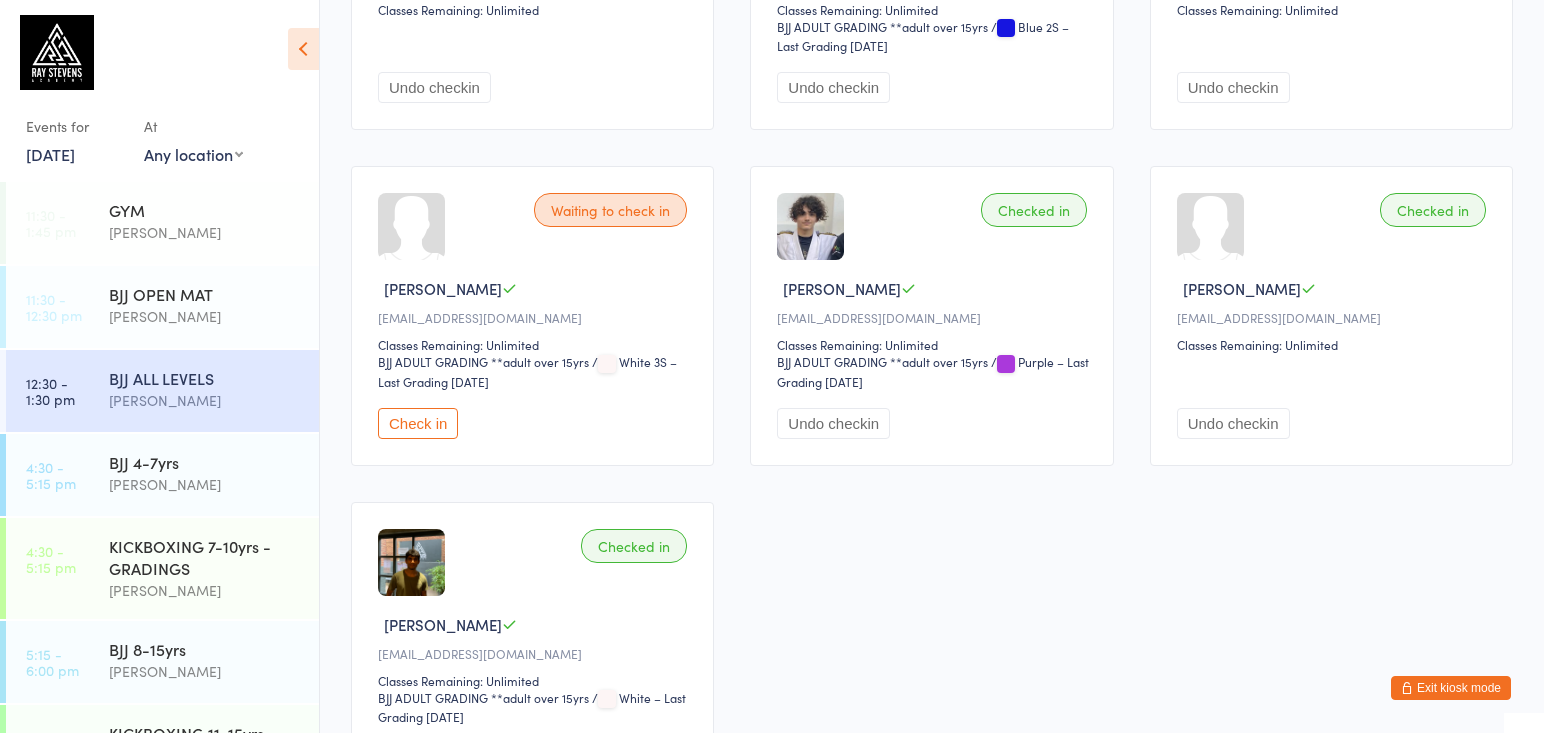 scroll, scrollTop: 744, scrollLeft: 0, axis: vertical 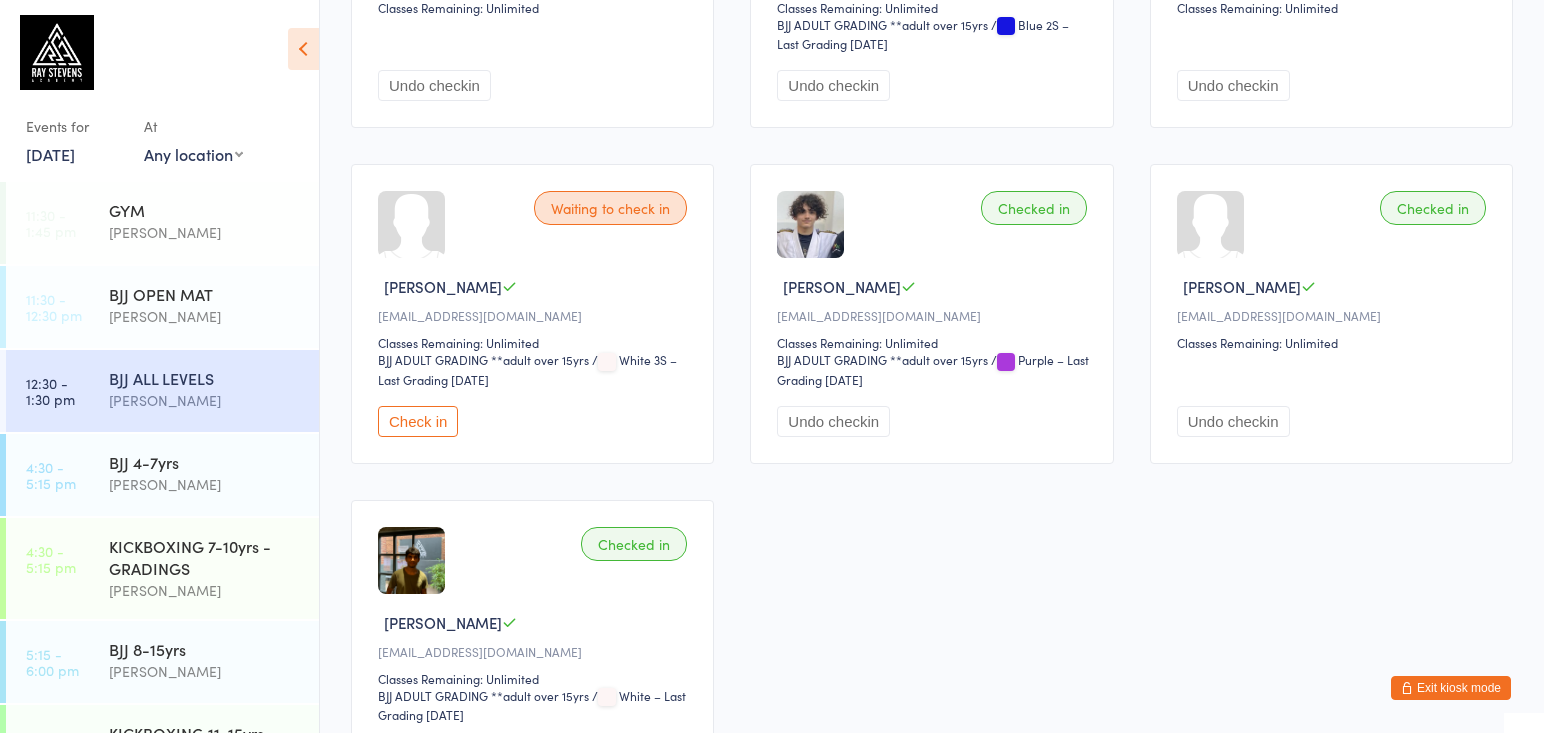 click on "Check in" at bounding box center (418, 421) 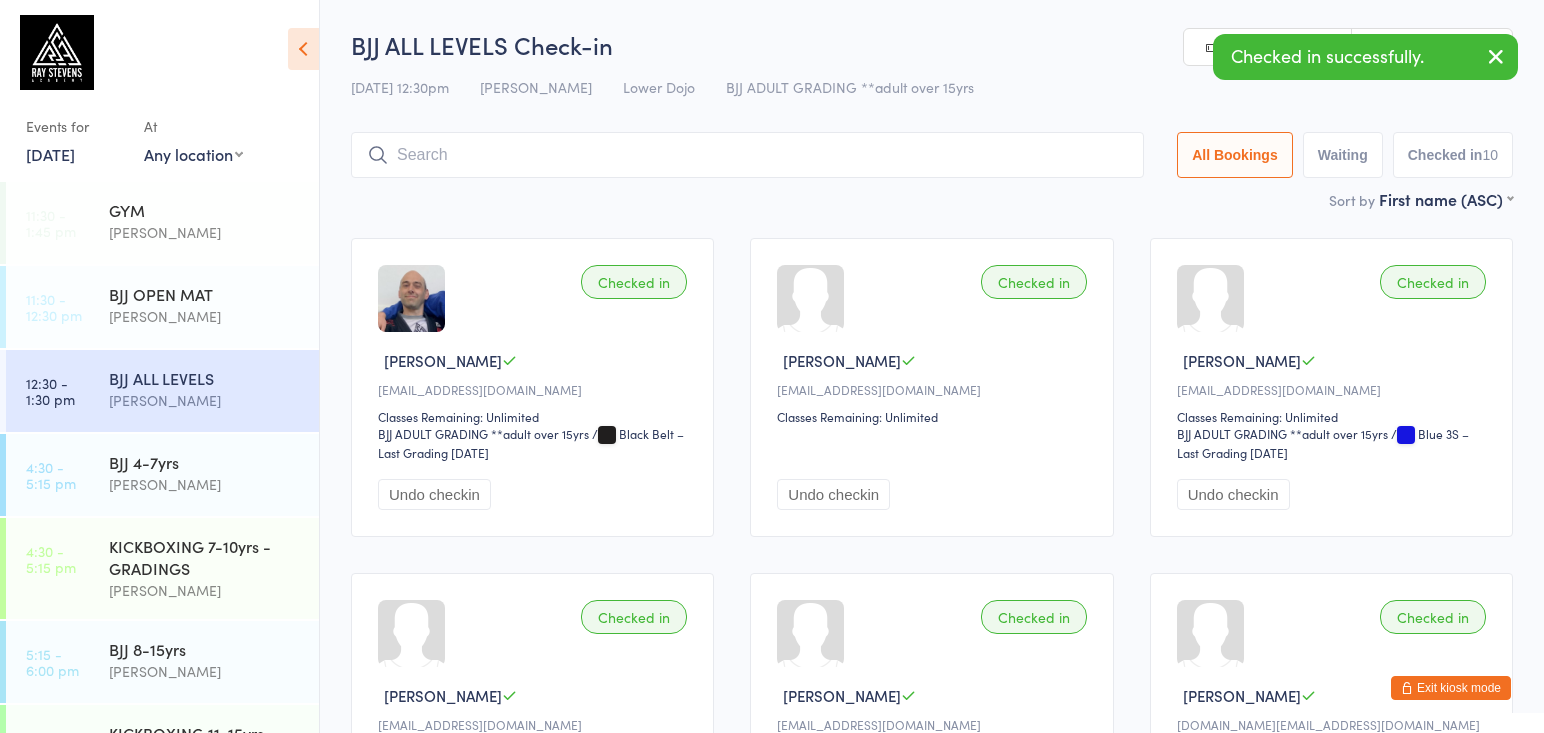 scroll, scrollTop: 0, scrollLeft: 0, axis: both 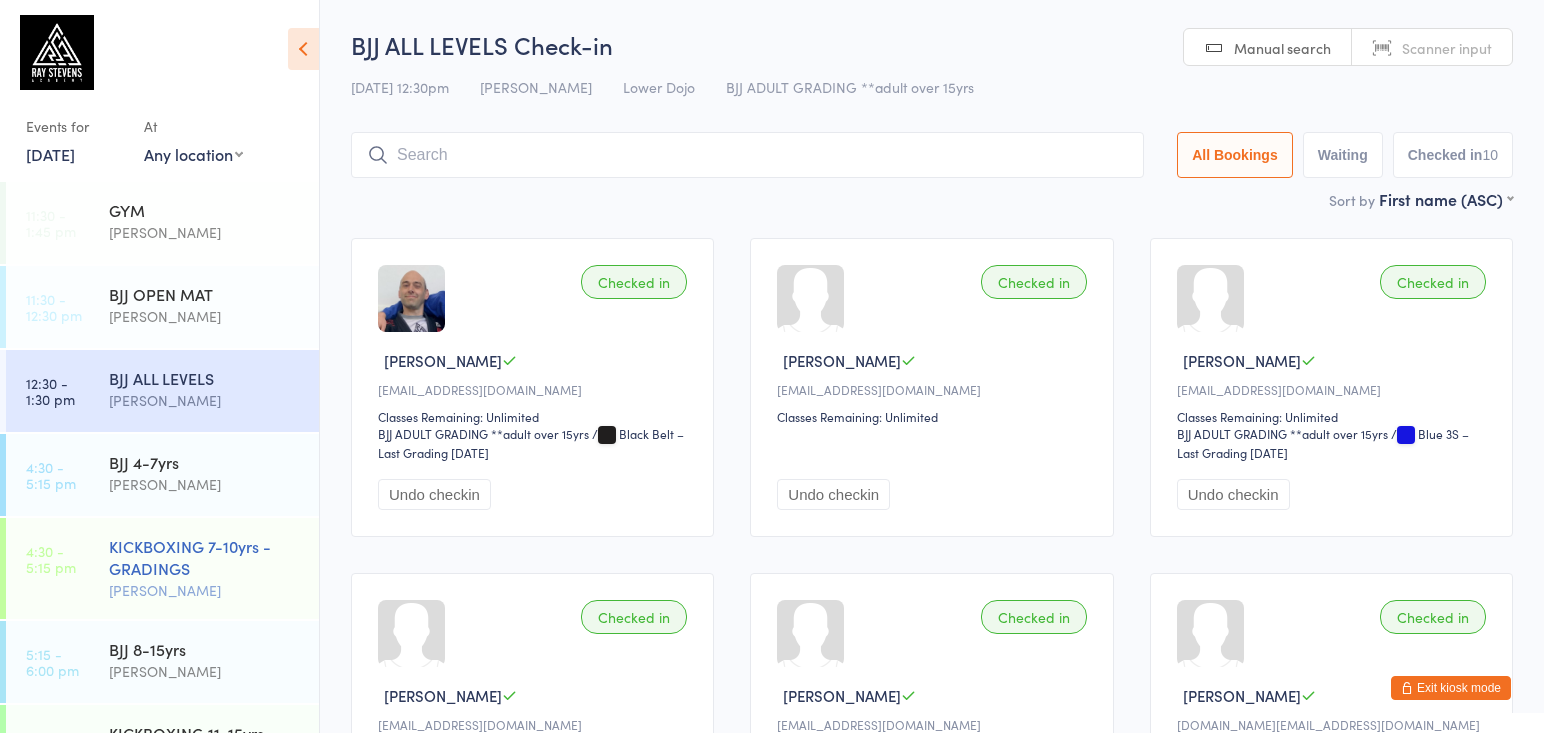 click on "KICKBOXING 7-10yrs -GRADINGS" at bounding box center (205, 557) 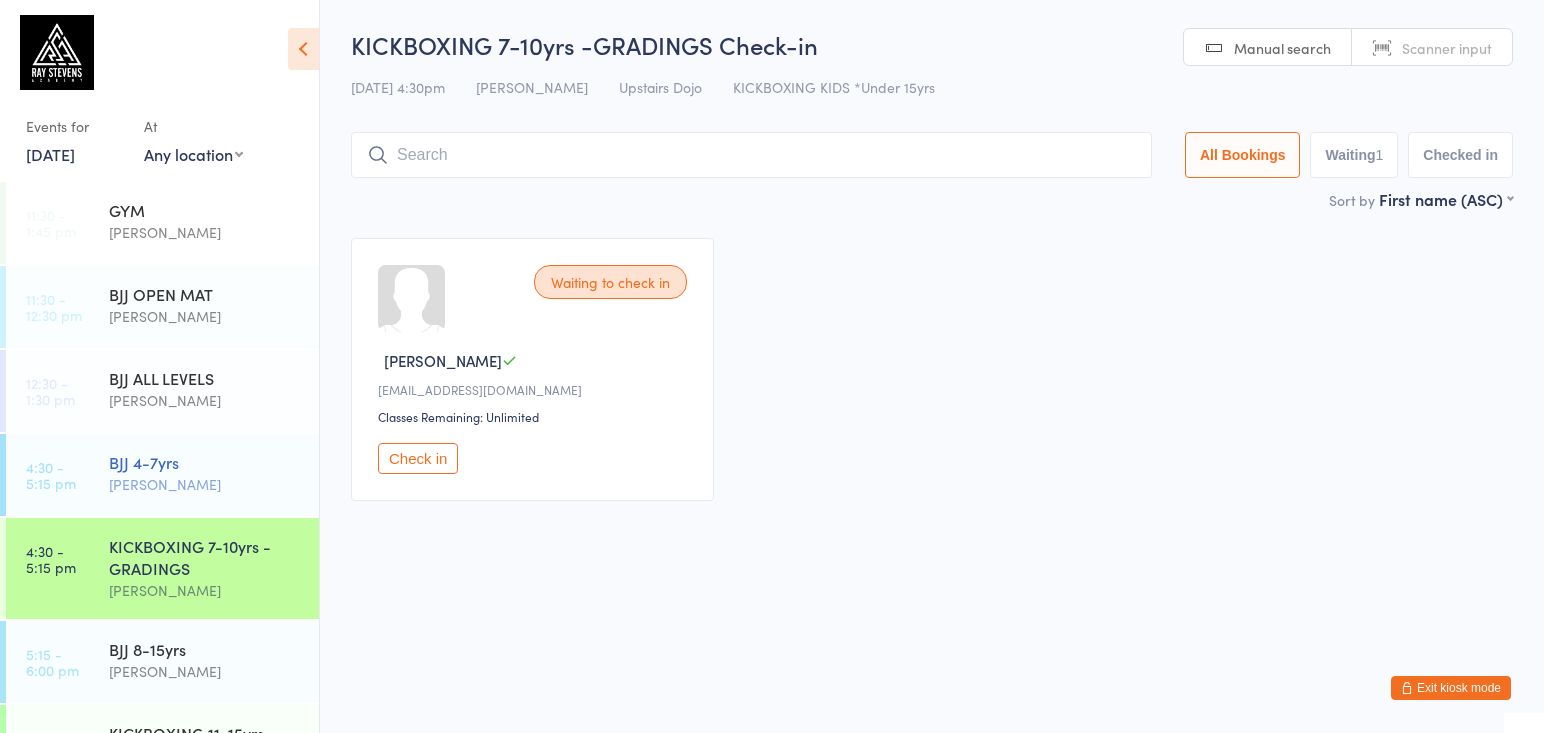 scroll, scrollTop: 0, scrollLeft: 0, axis: both 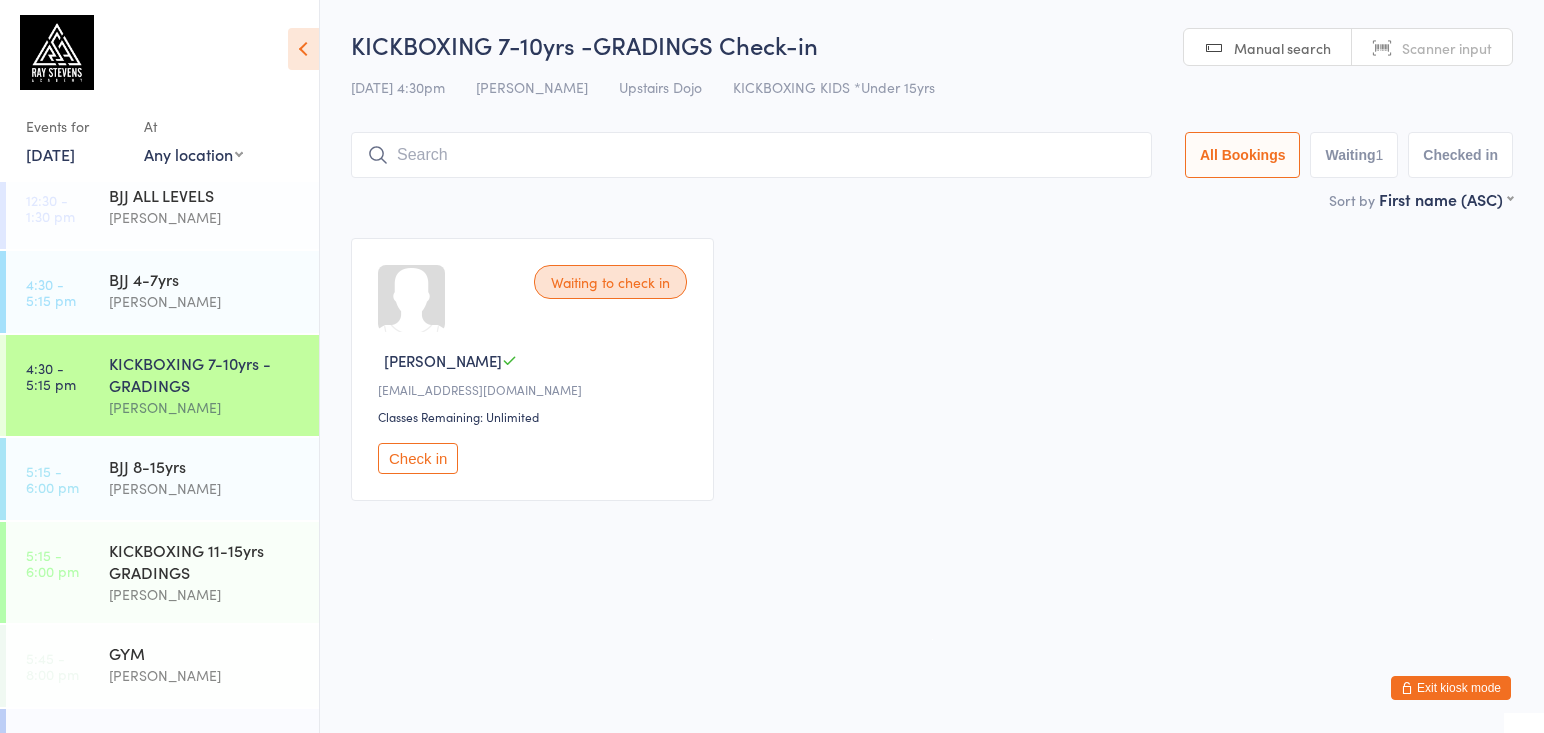 click on "10 Jul, 2025" at bounding box center [50, 154] 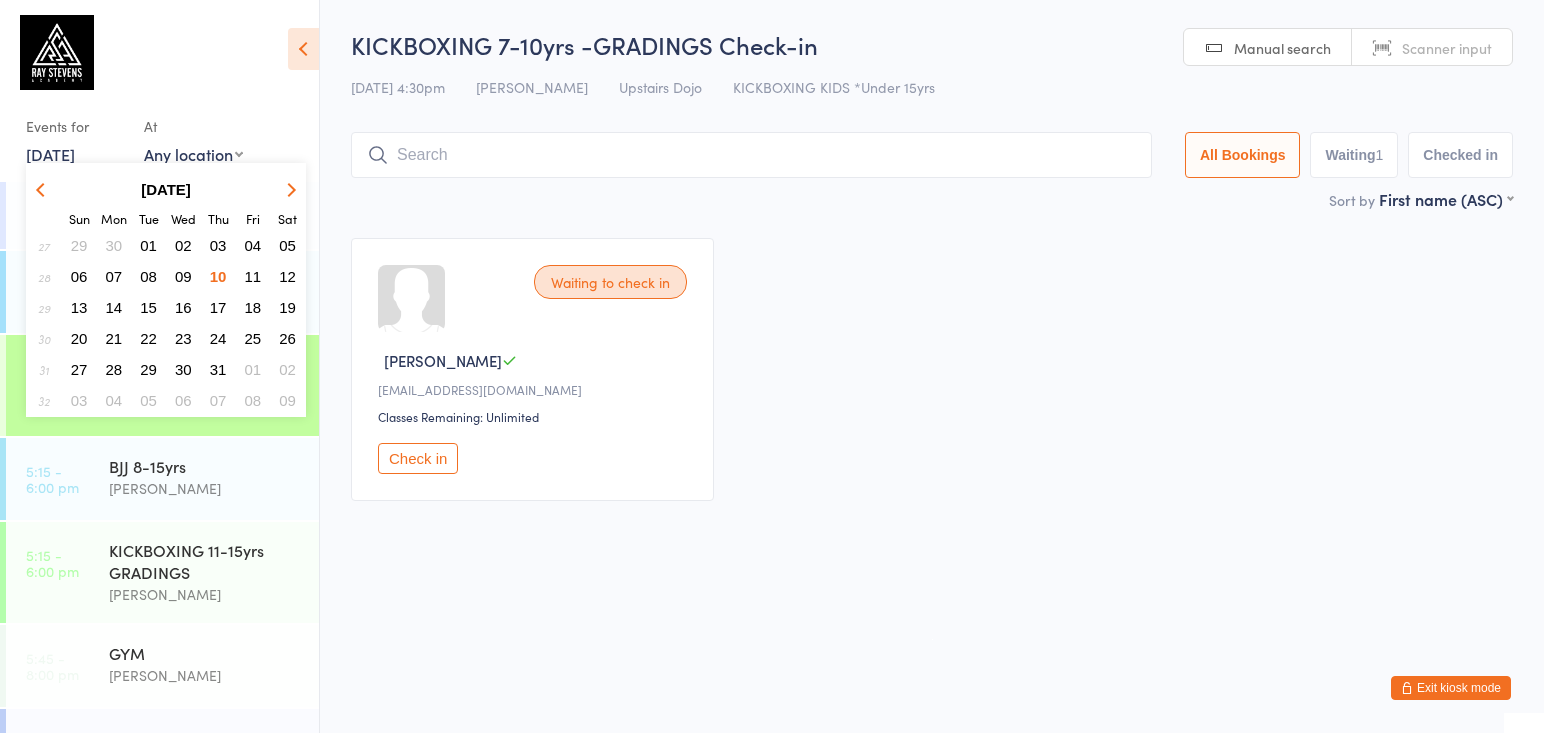 click on "Events for 10 Jul, 2025 10 Jul, 2025
July 2025
Sun Mon Tue Wed Thu Fri Sat
27
29
30
01
02
03
04
05
28
06
07
08
09
10
11
12
29
13
14
15
16
17
18
19
30
20
21
22
23
24
25
26
31
27
28
29
30
31
01
02" at bounding box center (159, 94) 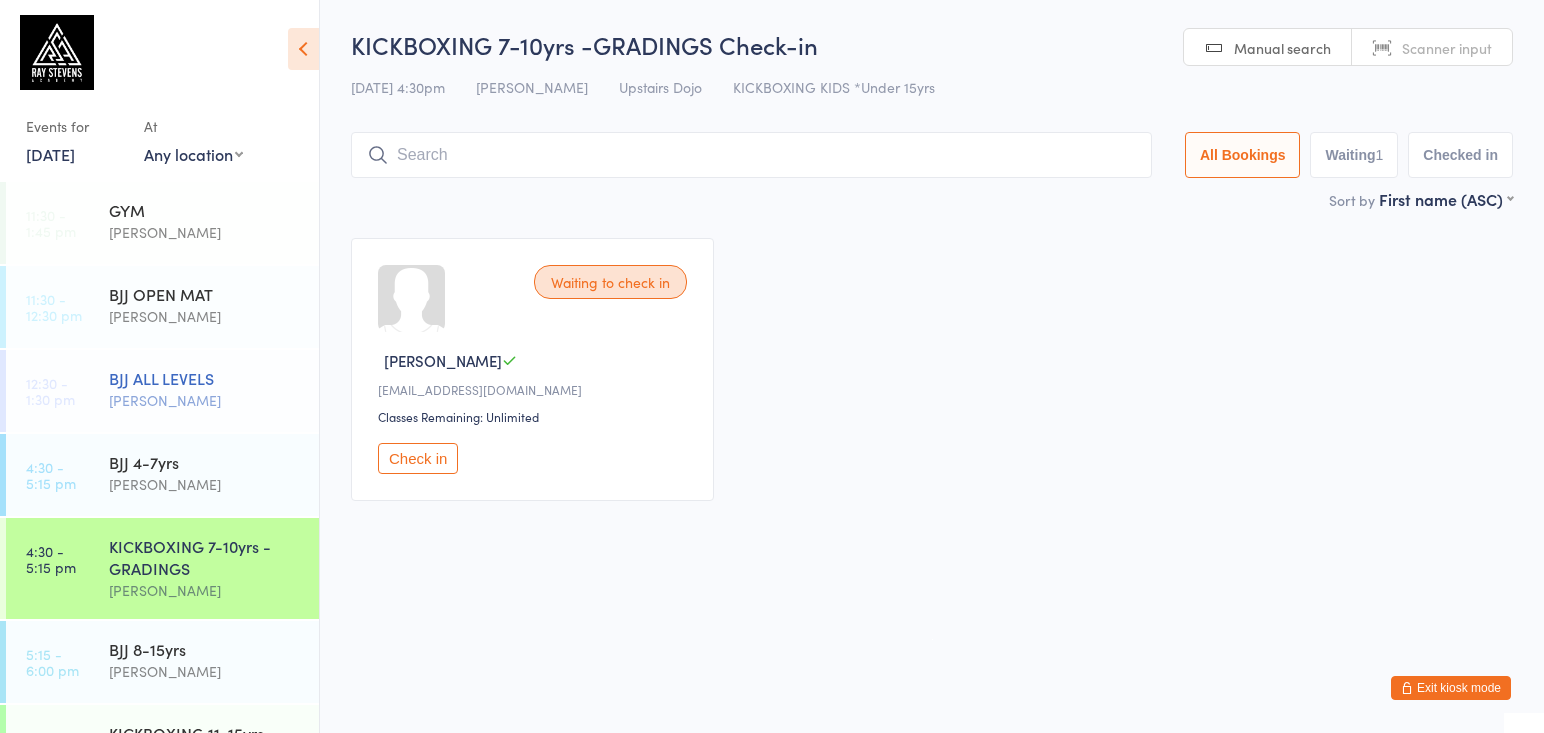 scroll, scrollTop: -1, scrollLeft: 0, axis: vertical 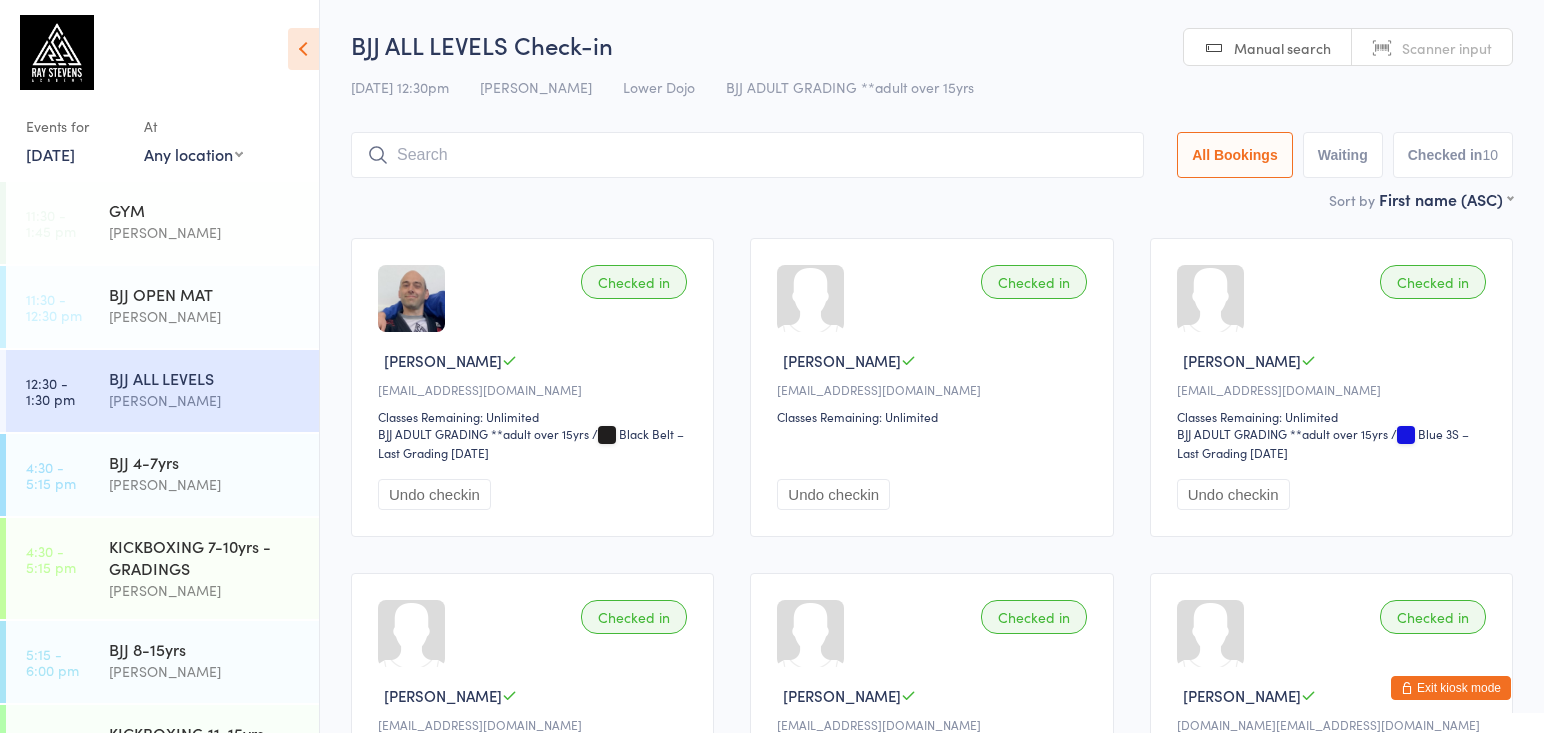 click on "Events for 10 Jul, 2025 10 Jul, 2025
July 2025
Sun Mon Tue Wed Thu Fri Sat
27
29
30
01
02
03
04
05
28
06
07
08
09
10
11
12
29
13
14
15
16
17
18
19
30
20
21
22
23
24
25
26
31
27
28
29
30
31
01
02" at bounding box center [159, 94] 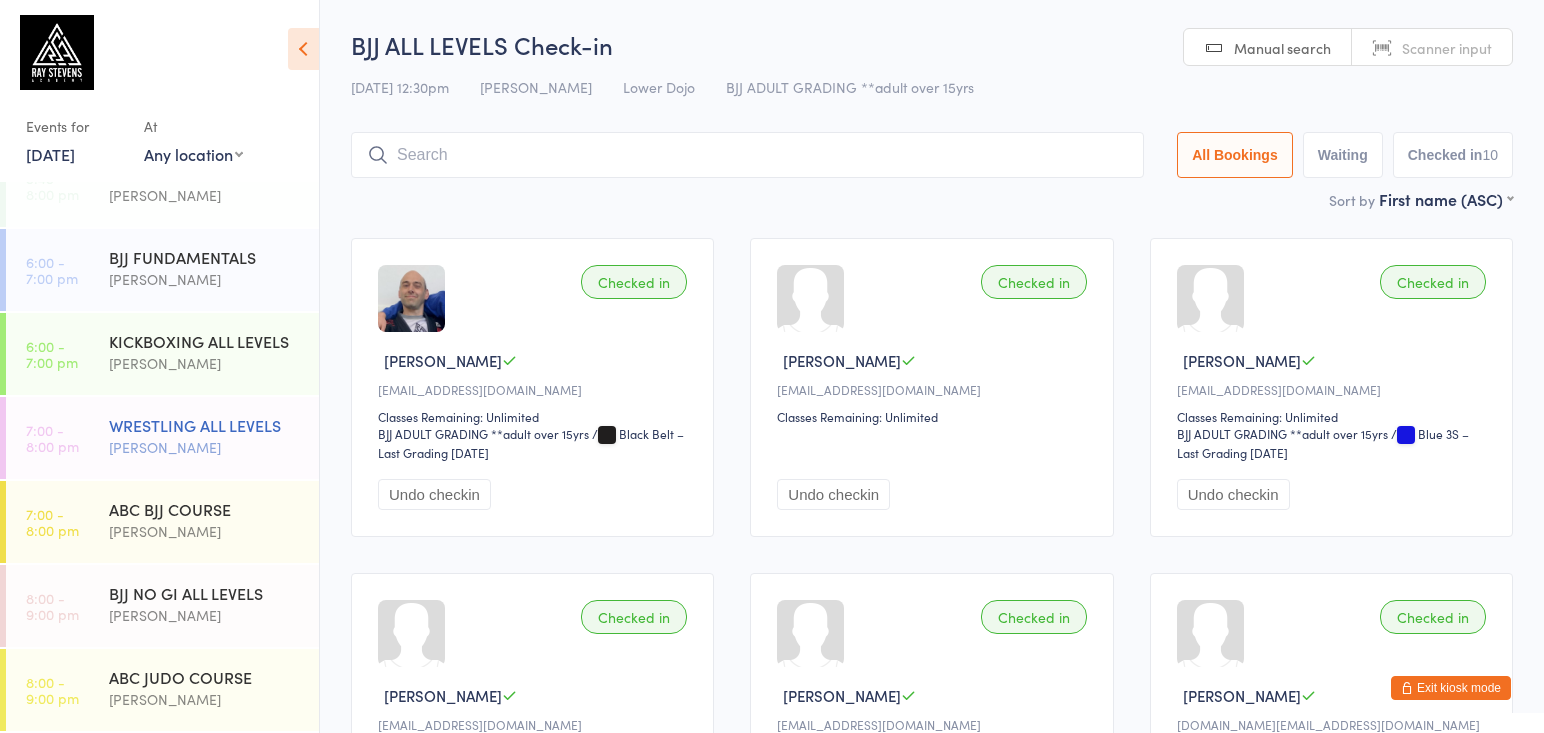 scroll, scrollTop: 663, scrollLeft: 0, axis: vertical 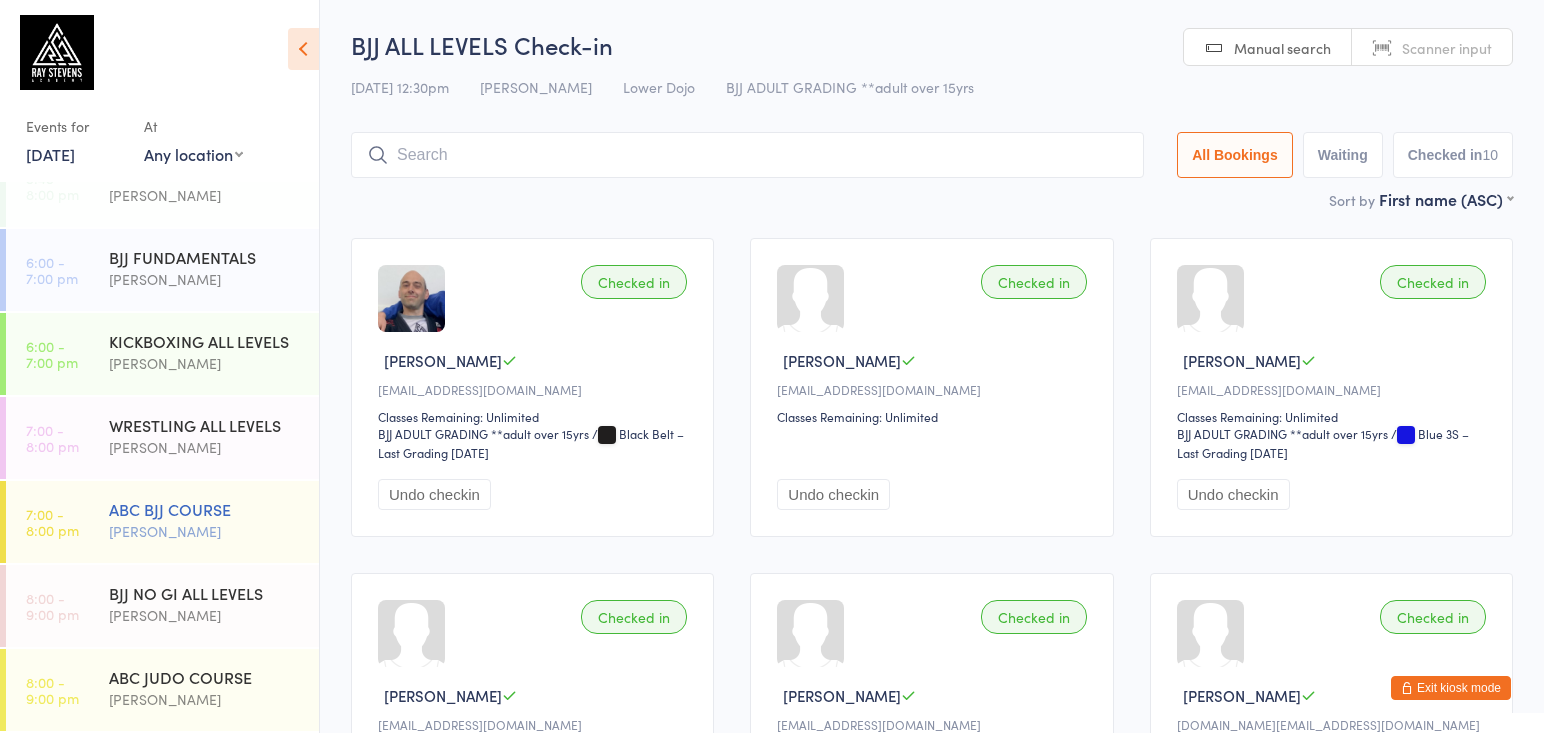 click on "[PERSON_NAME]" at bounding box center [205, 531] 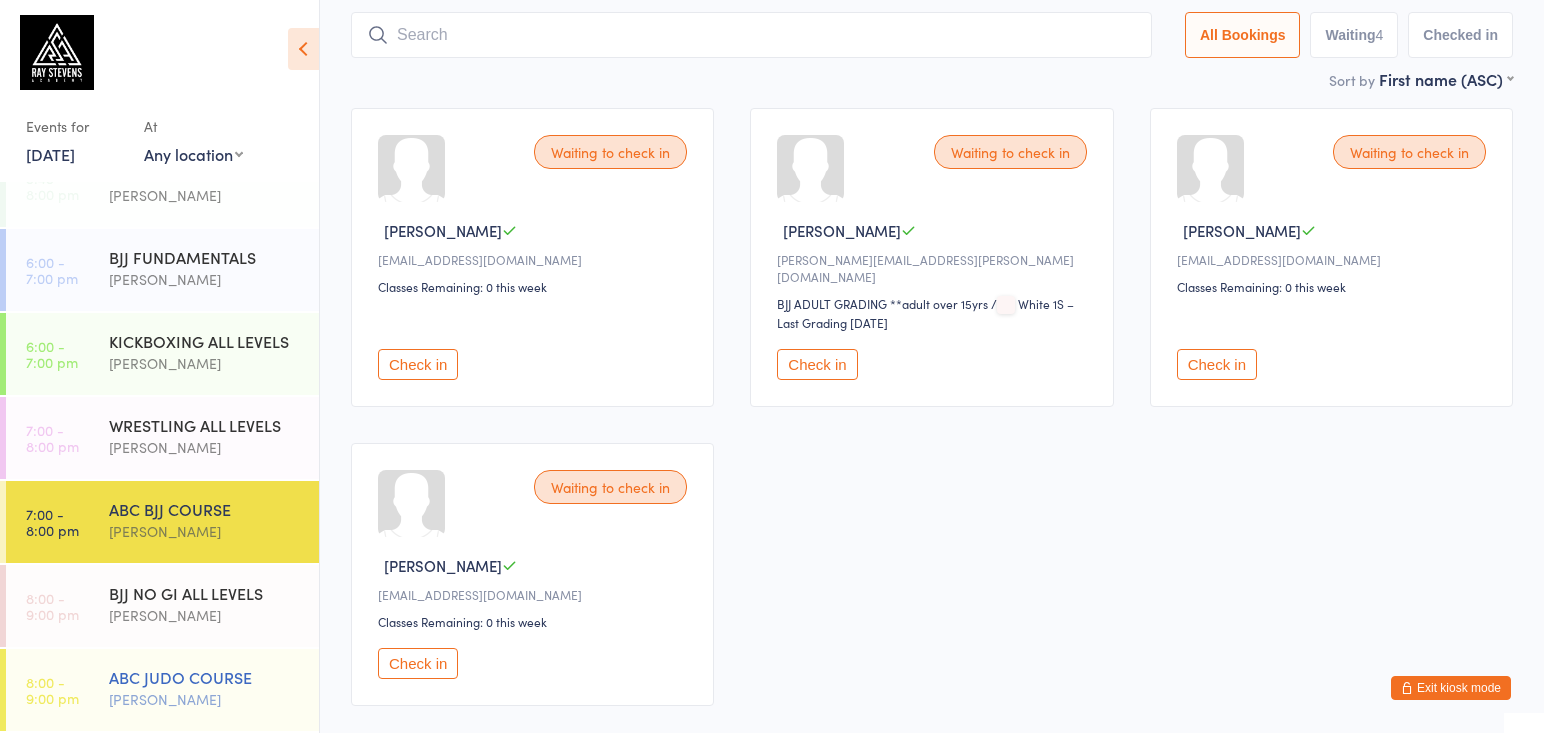 scroll, scrollTop: 131, scrollLeft: 0, axis: vertical 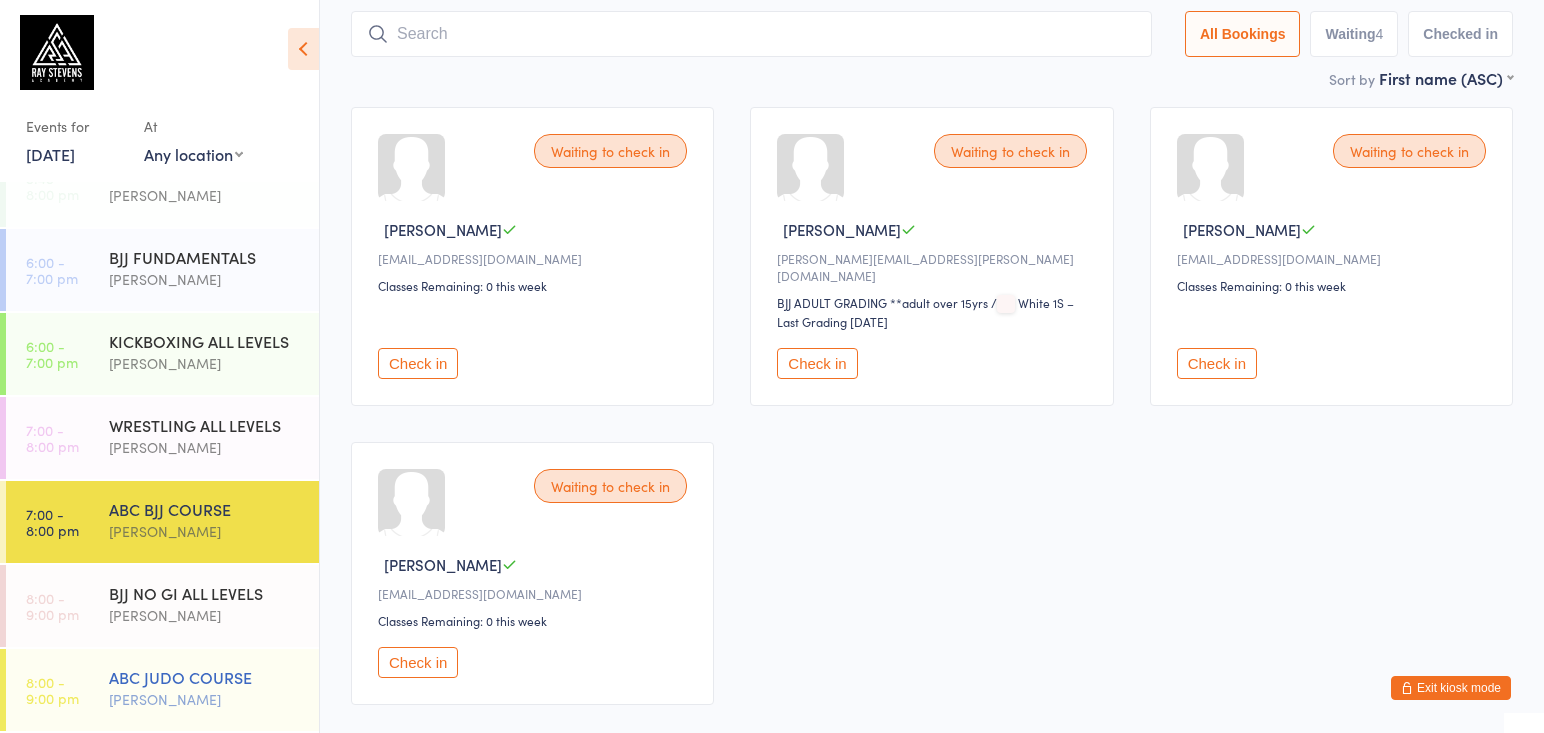 click on "ABC JUDO COURSE" at bounding box center (205, 677) 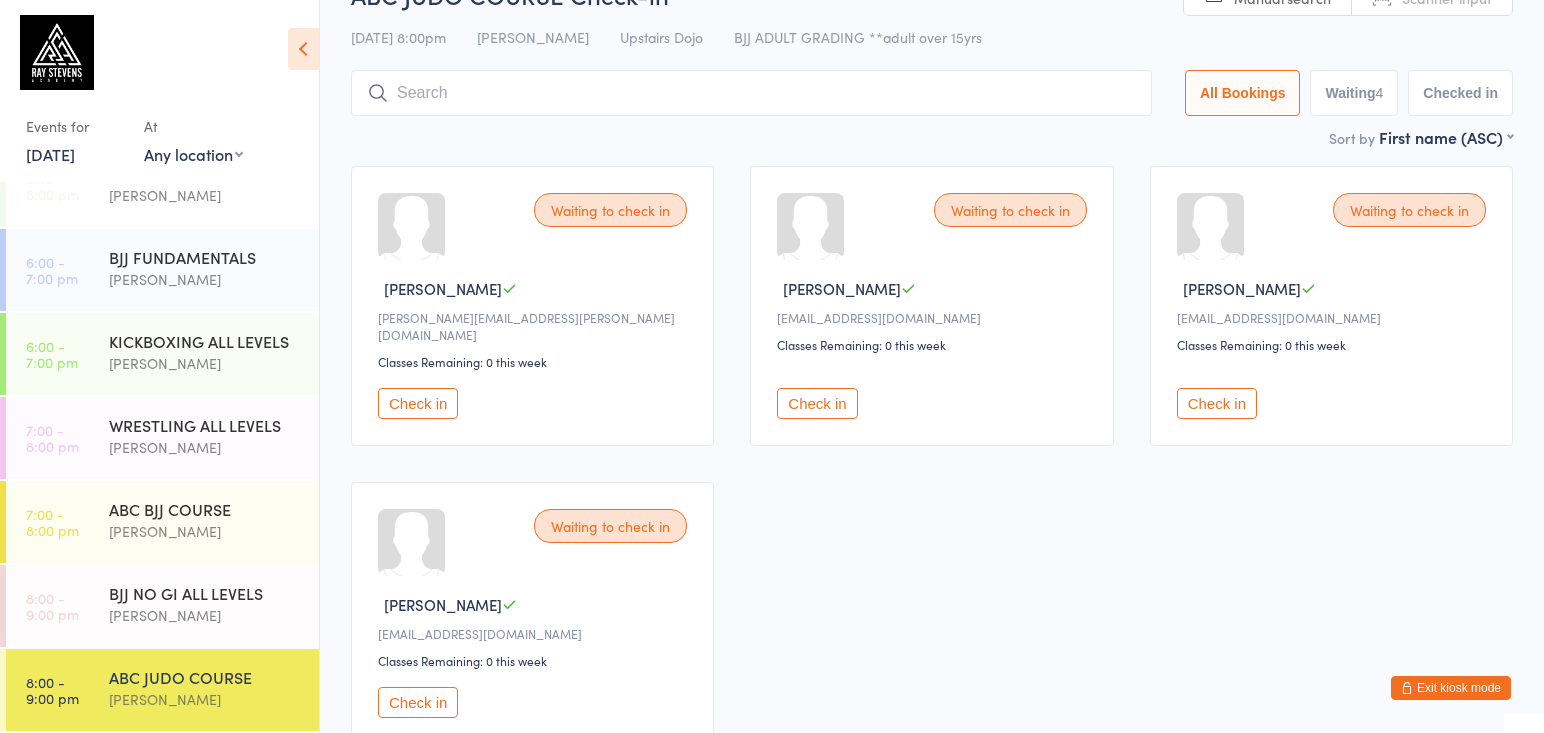 scroll, scrollTop: 75, scrollLeft: 0, axis: vertical 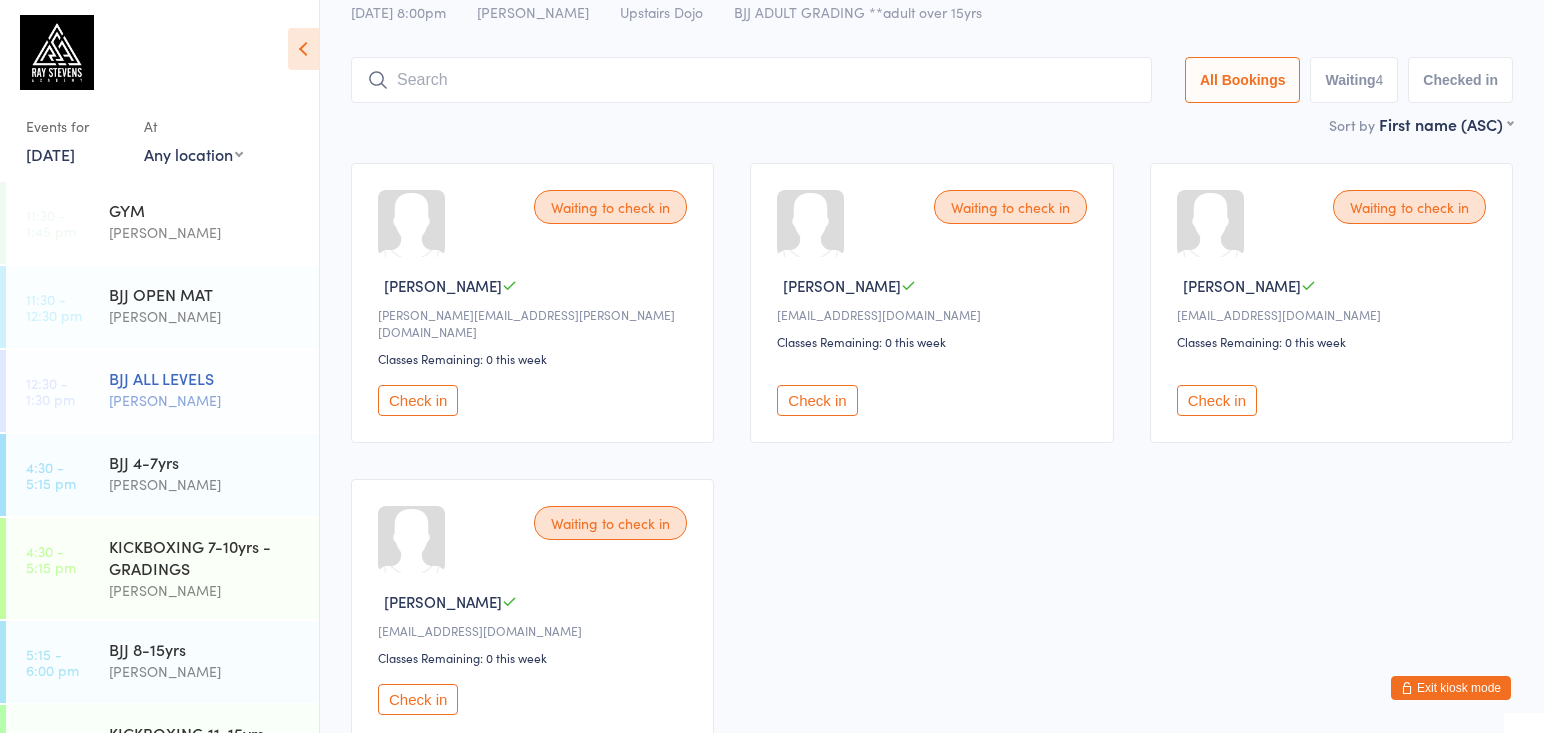 click on "BJJ ALL LEVELS" at bounding box center [205, 378] 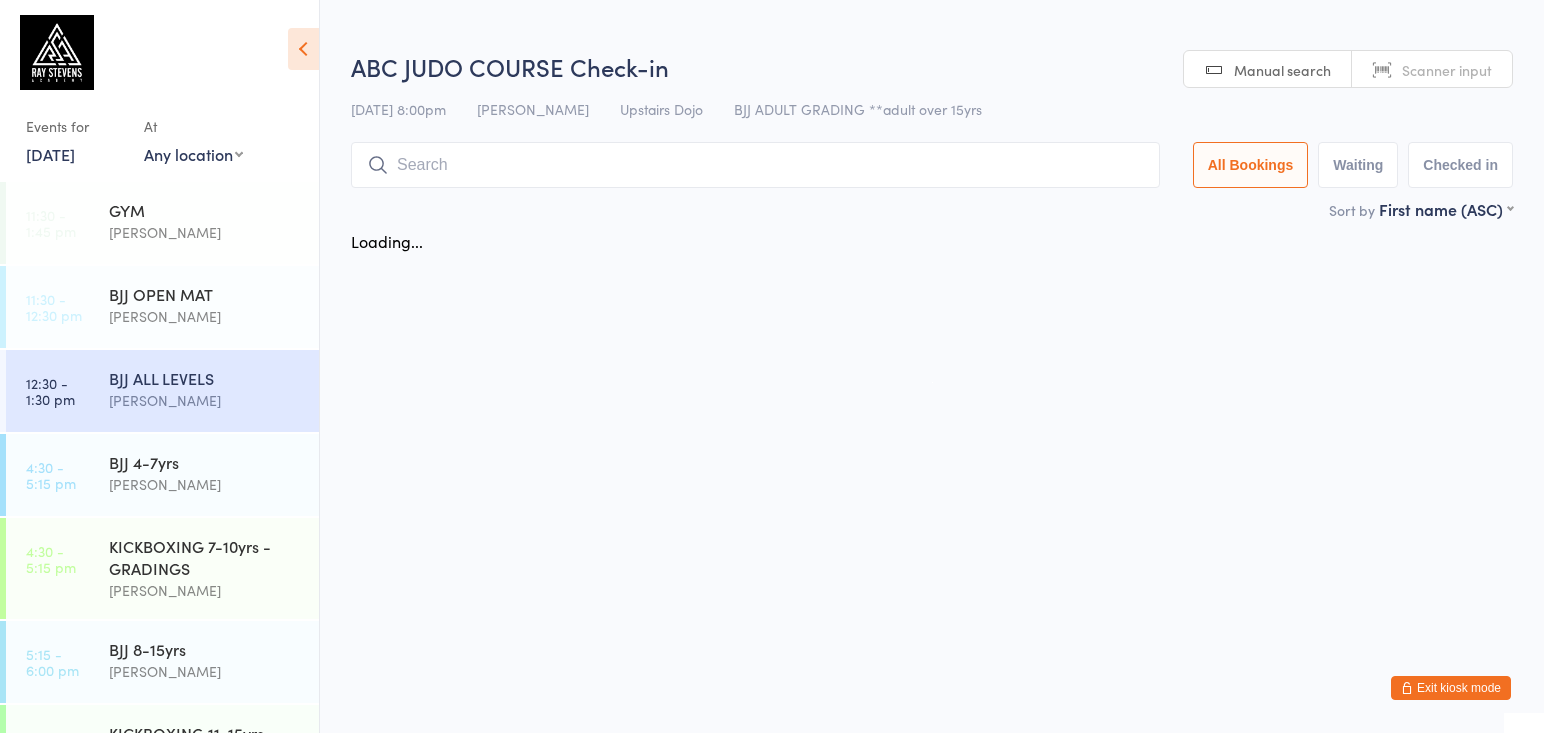 scroll, scrollTop: 0, scrollLeft: 0, axis: both 